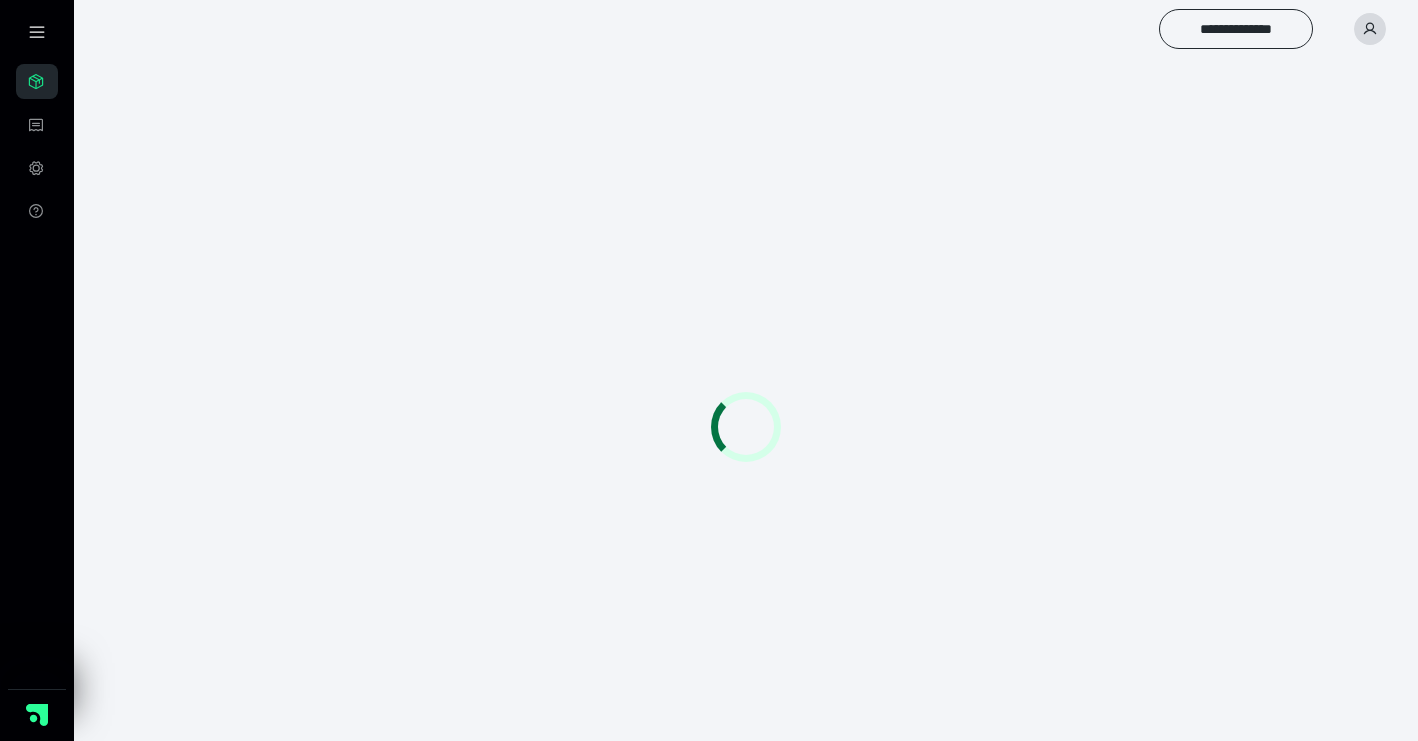 scroll, scrollTop: 0, scrollLeft: 0, axis: both 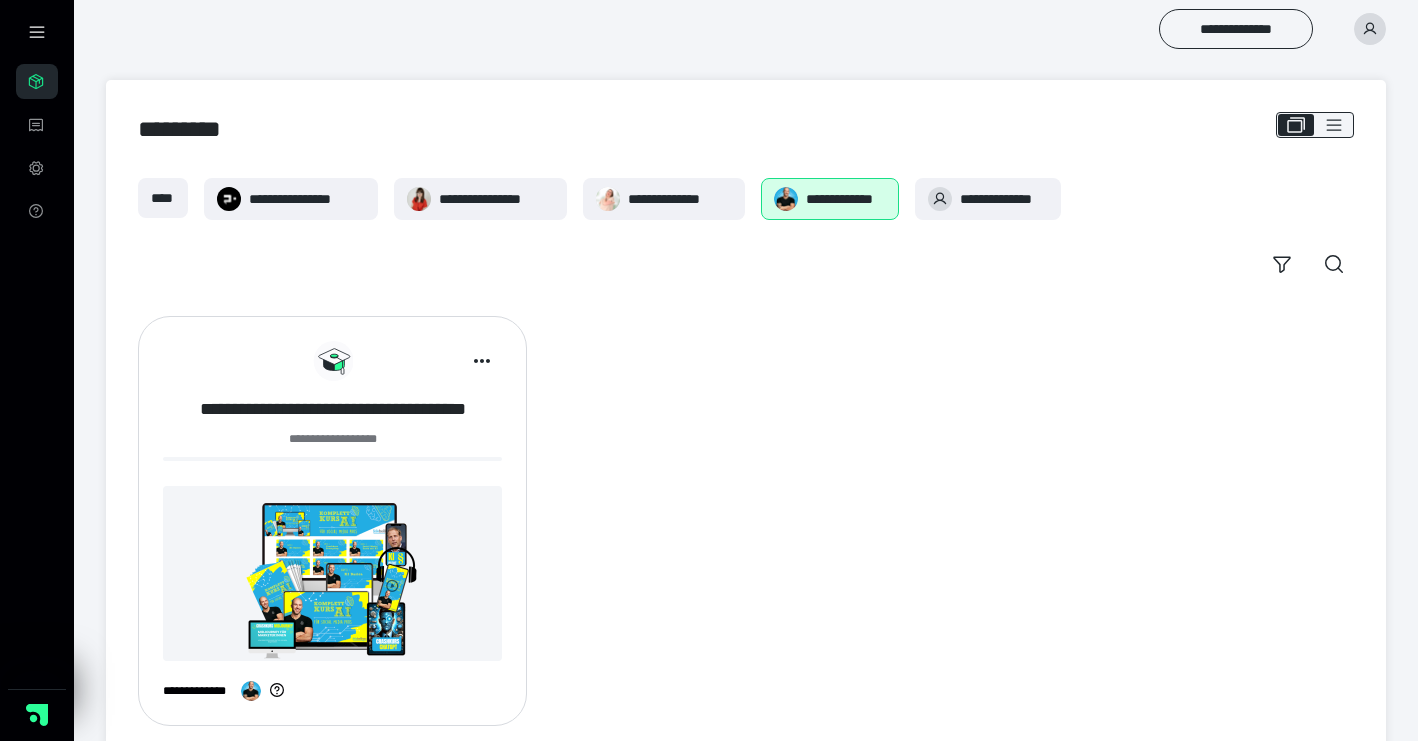 click on "**********" at bounding box center (332, 409) 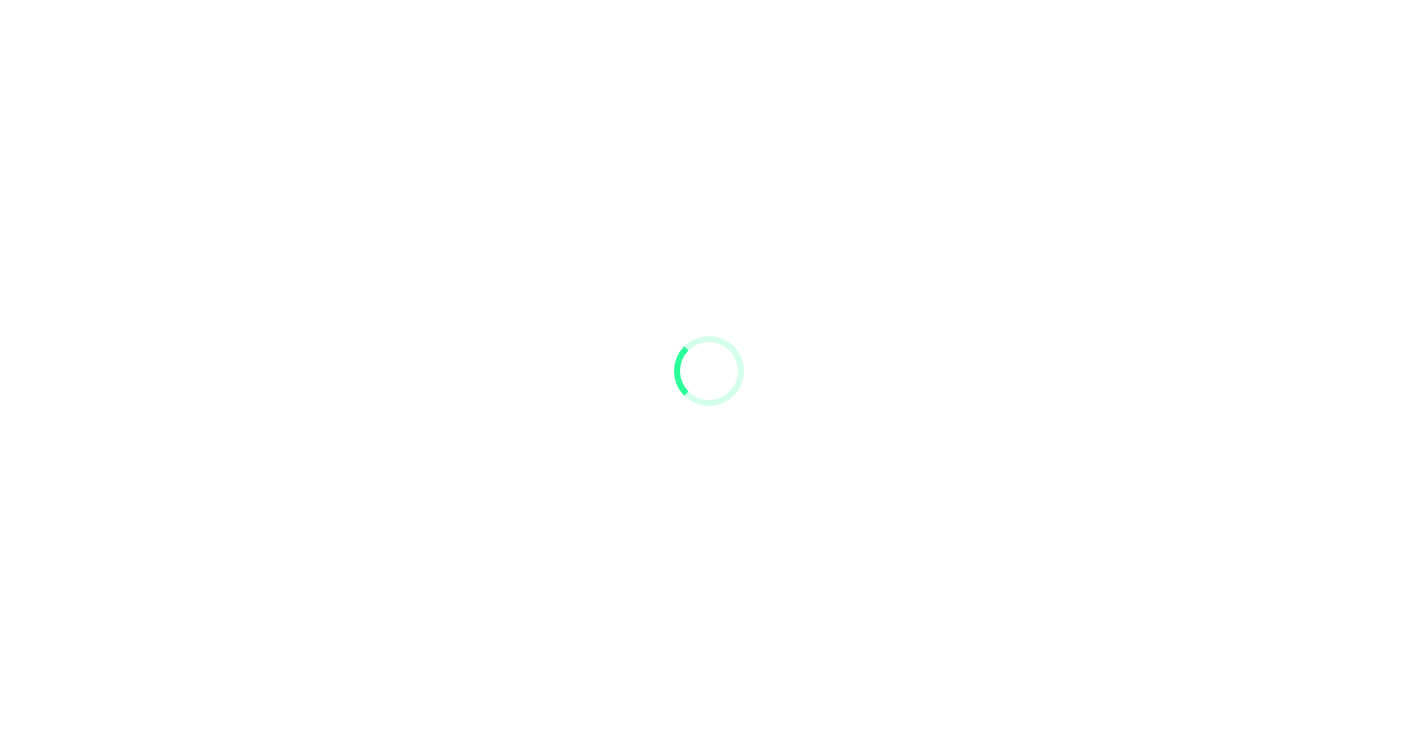 scroll, scrollTop: 0, scrollLeft: 0, axis: both 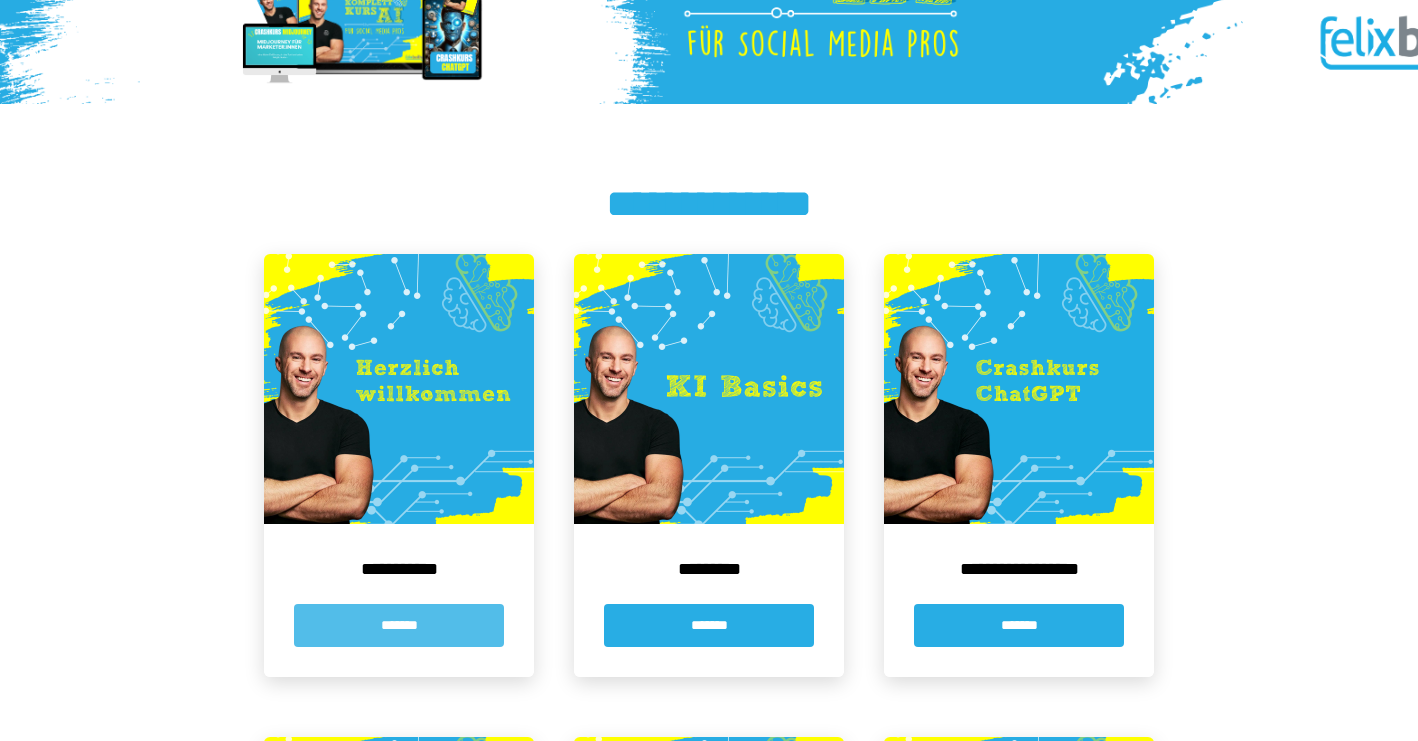 click on "*******" at bounding box center (399, 625) 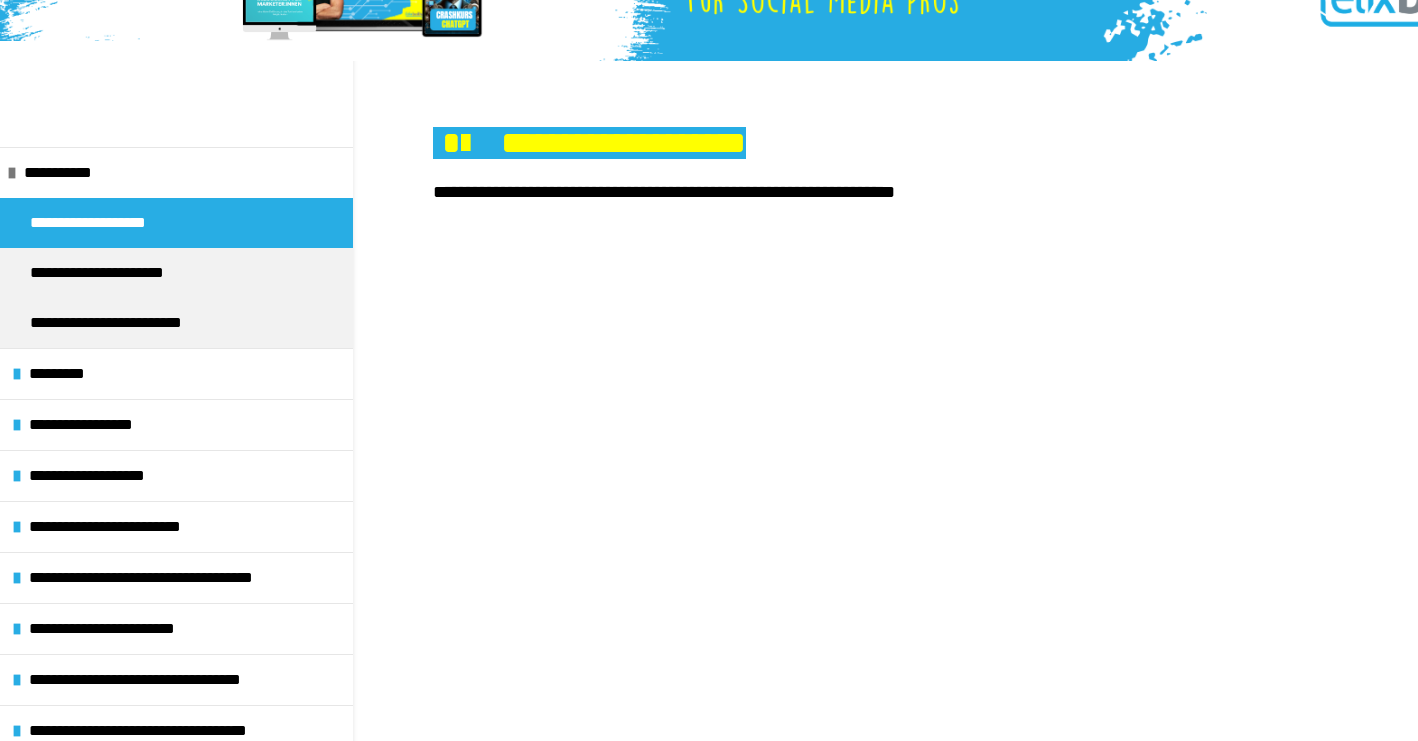 scroll, scrollTop: 295, scrollLeft: 0, axis: vertical 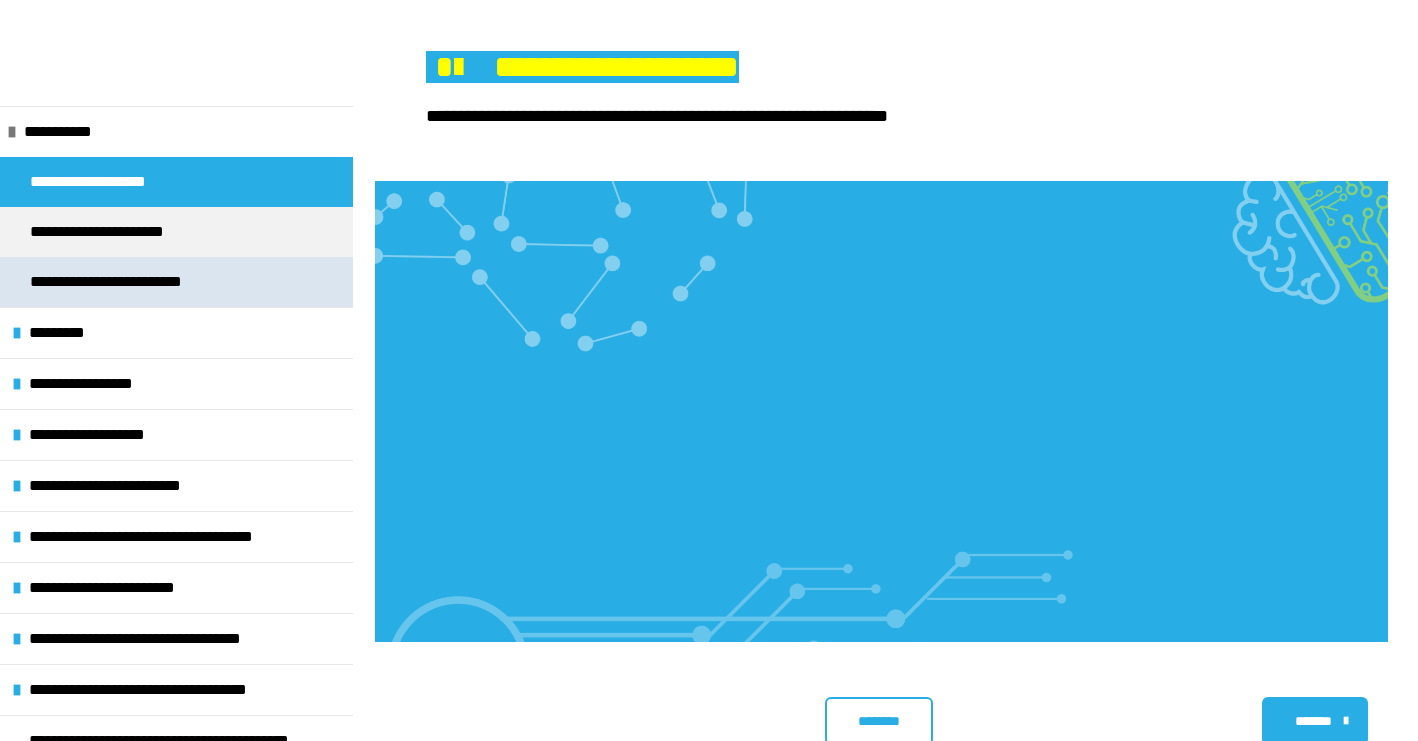 click on "**********" at bounding box center (127, 282) 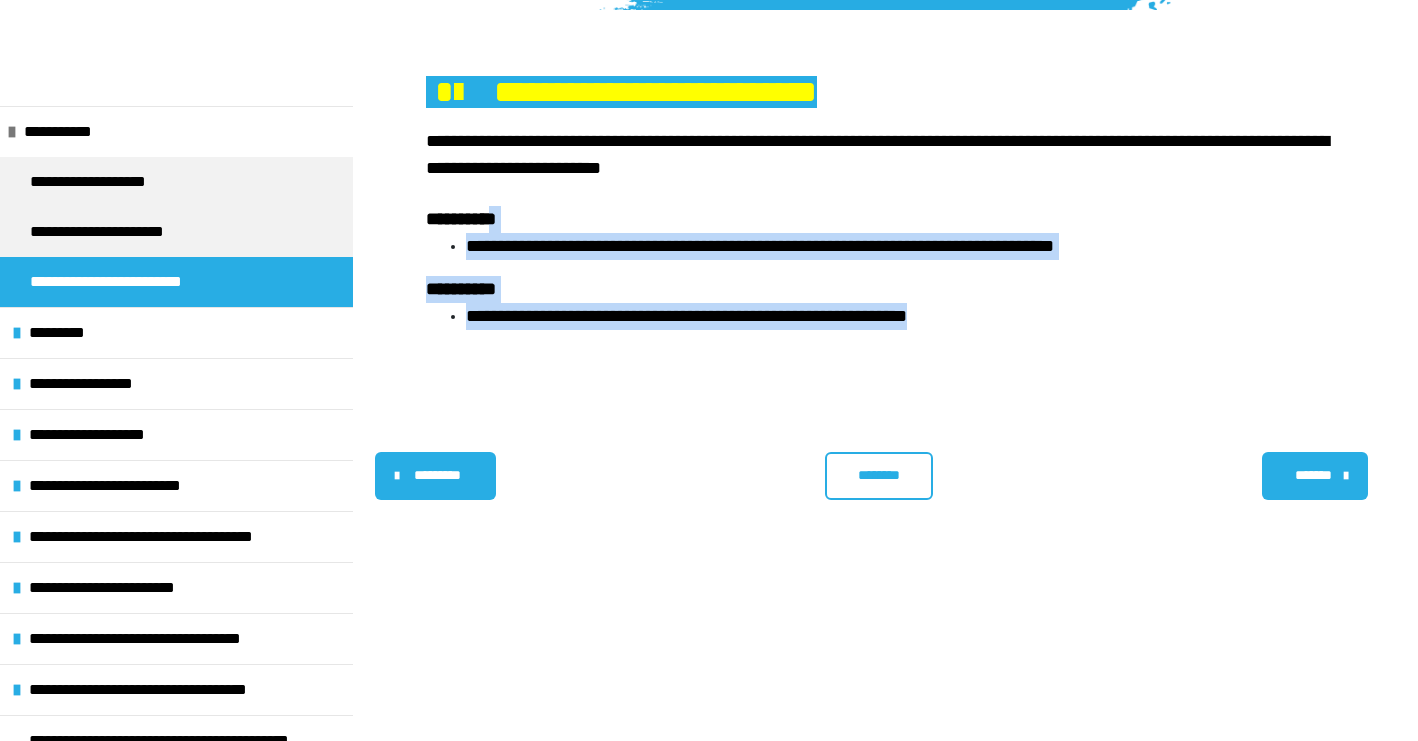 drag, startPoint x: 510, startPoint y: 219, endPoint x: 1081, endPoint y: 337, distance: 583.0652 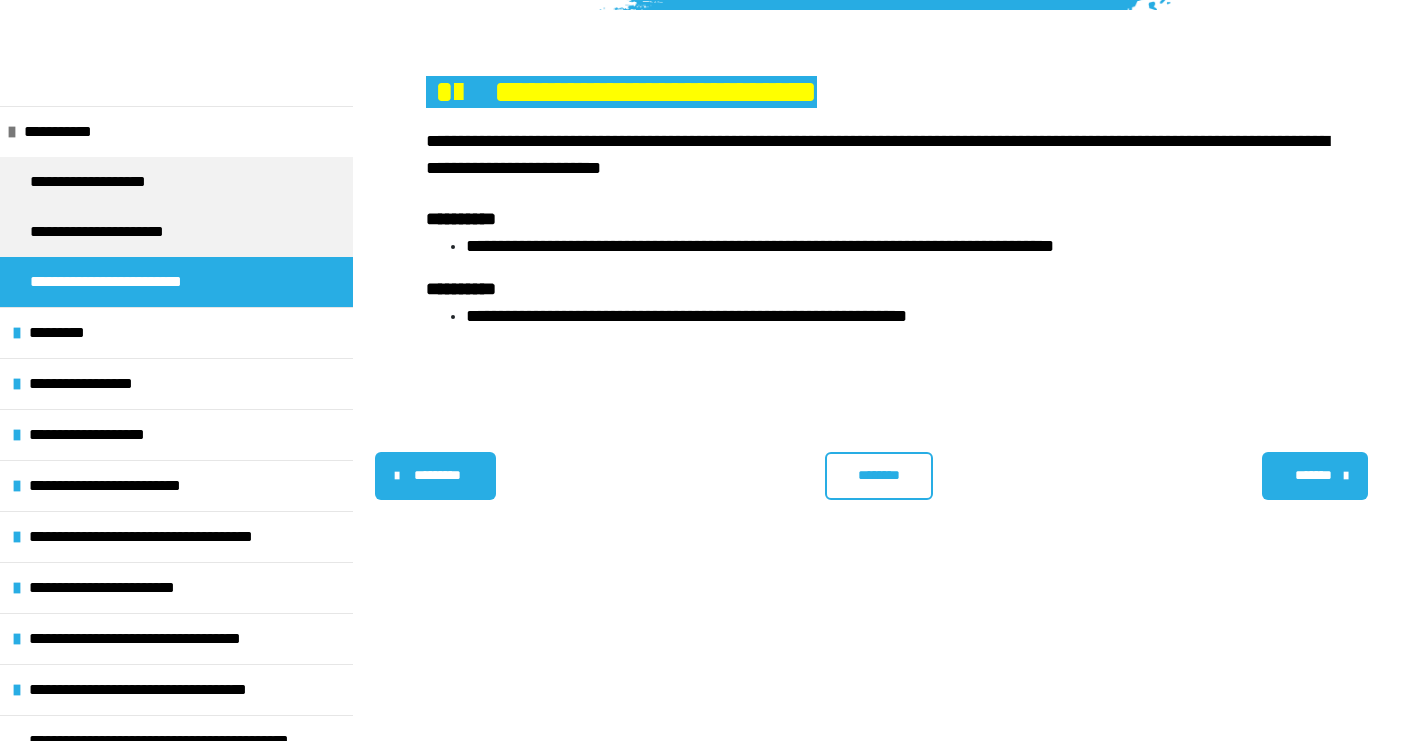 click on "*******" at bounding box center (1313, 475) 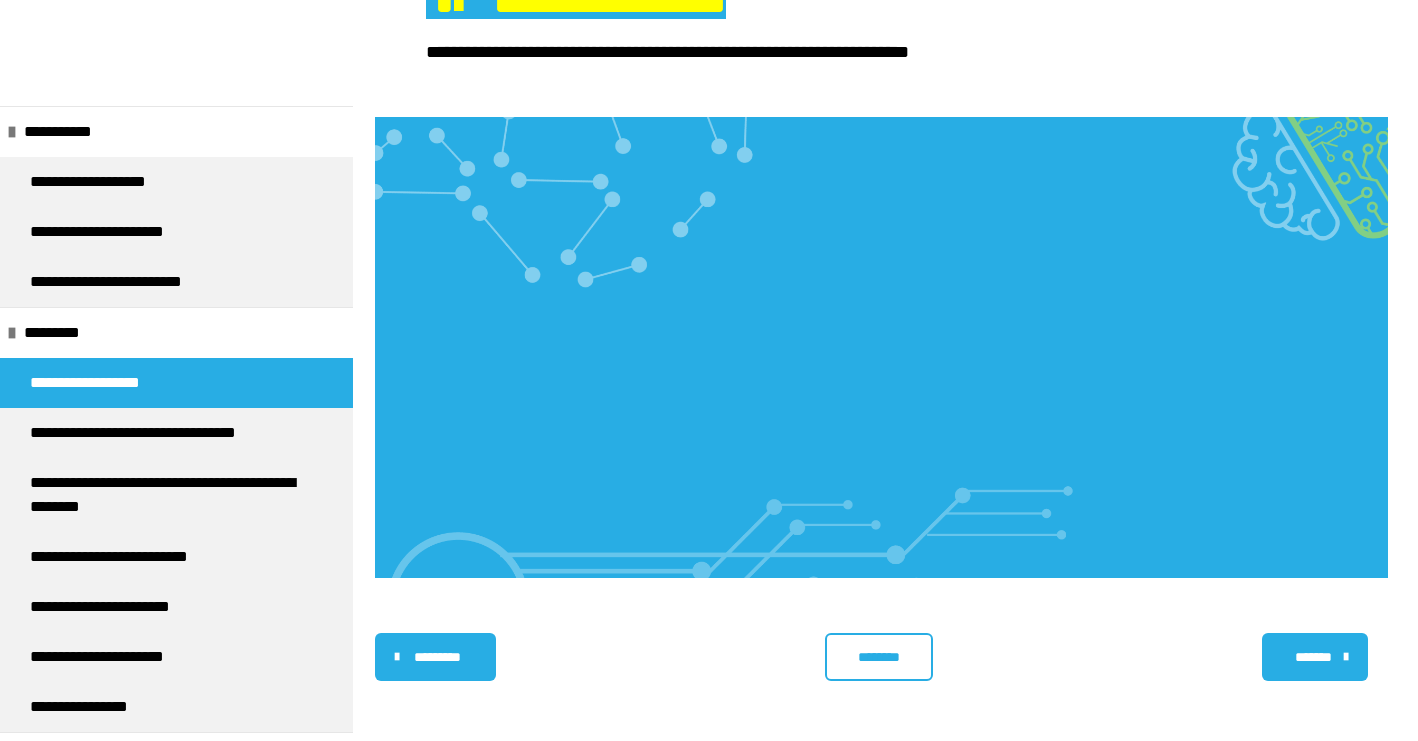 scroll, scrollTop: 340, scrollLeft: 0, axis: vertical 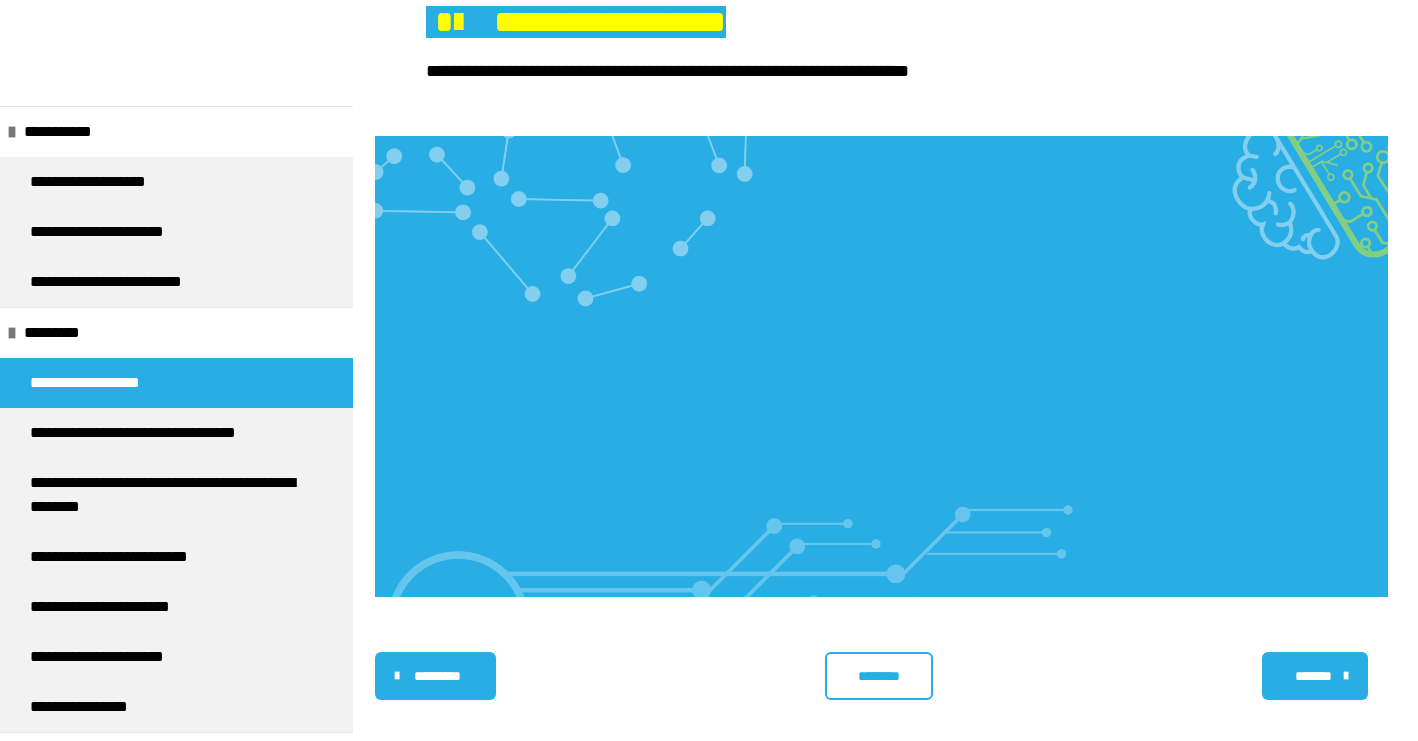 click on "********" at bounding box center [878, 676] 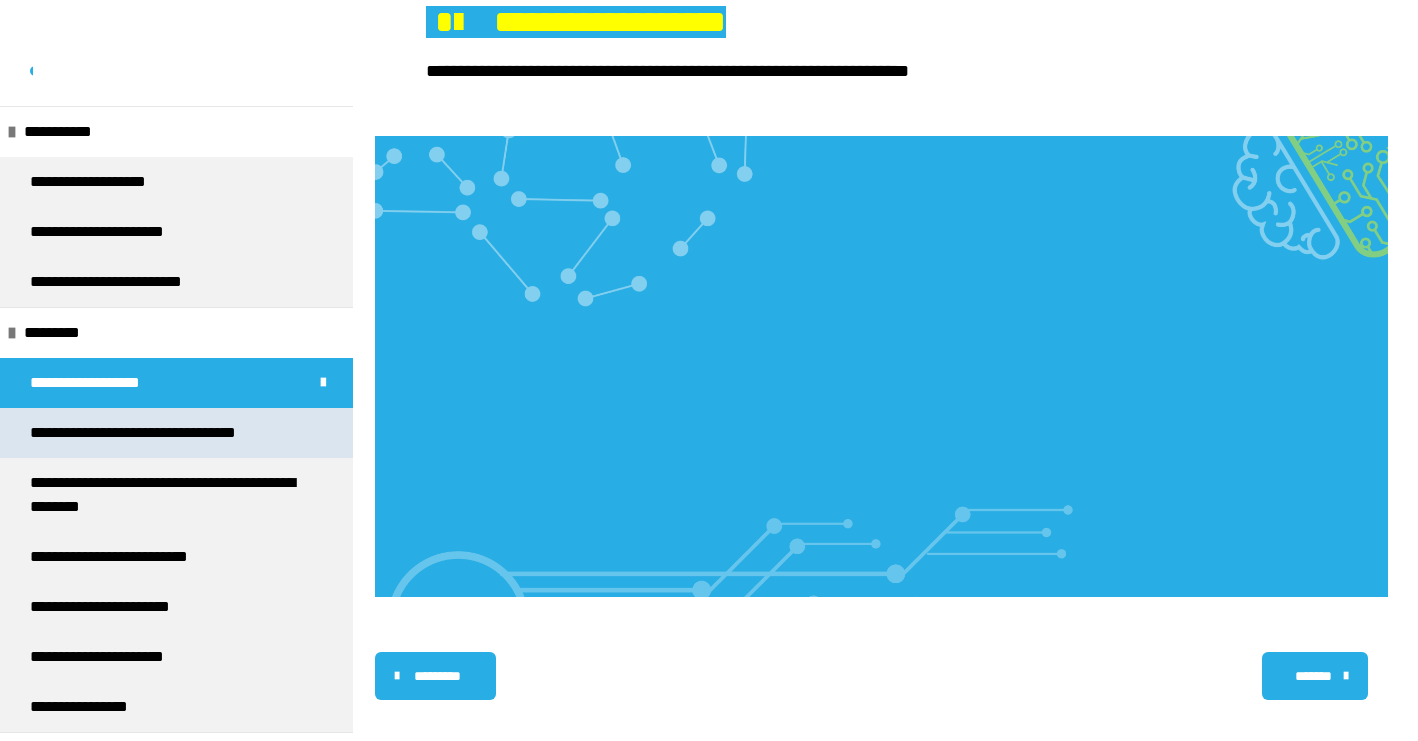 click on "**********" at bounding box center [158, 433] 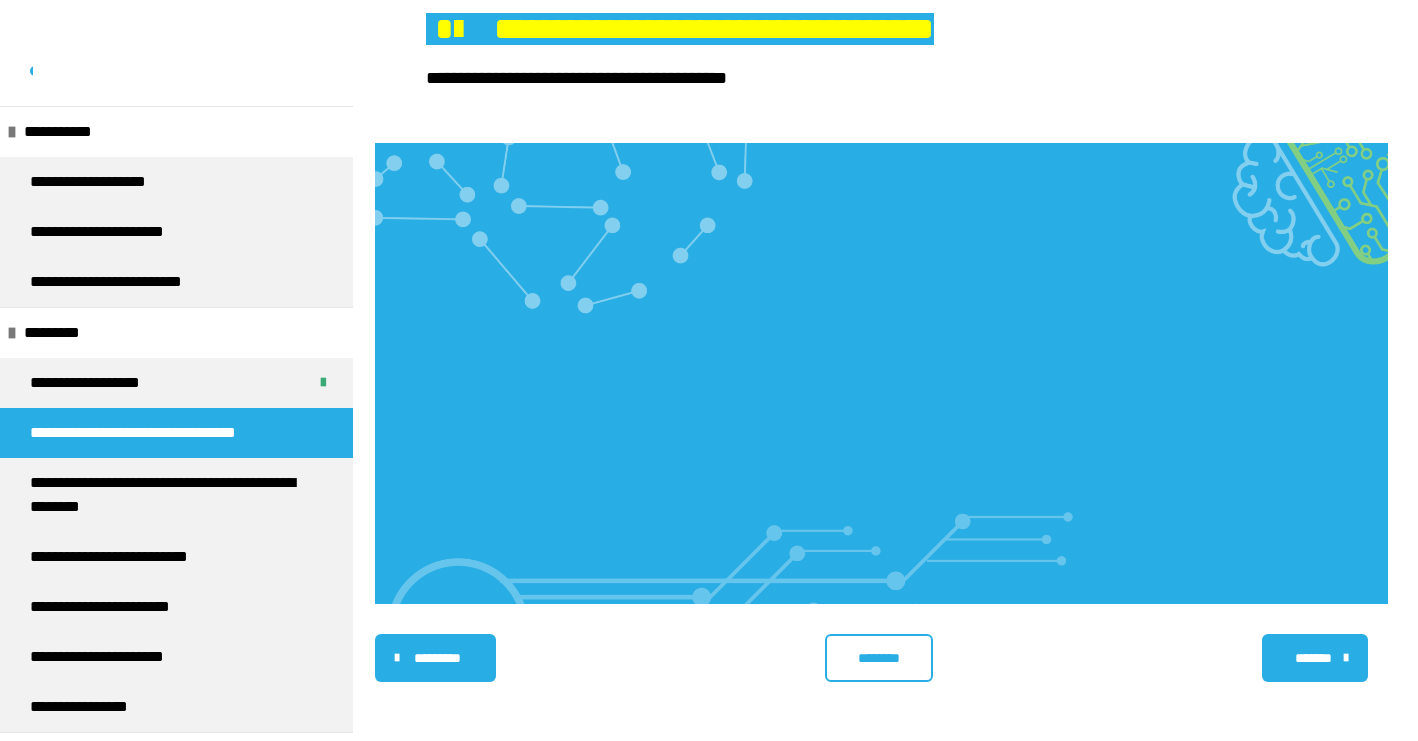 scroll, scrollTop: 340, scrollLeft: 0, axis: vertical 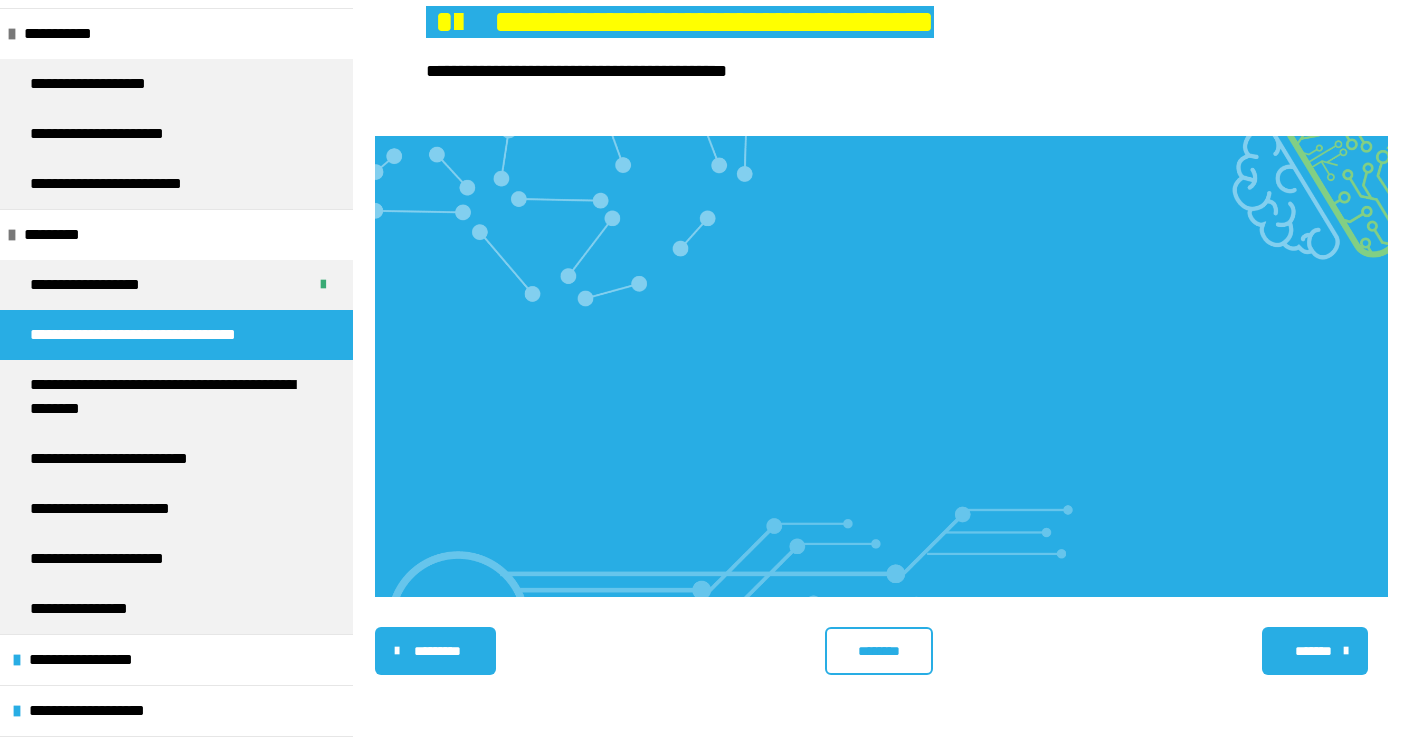 click on "********" at bounding box center [878, 651] 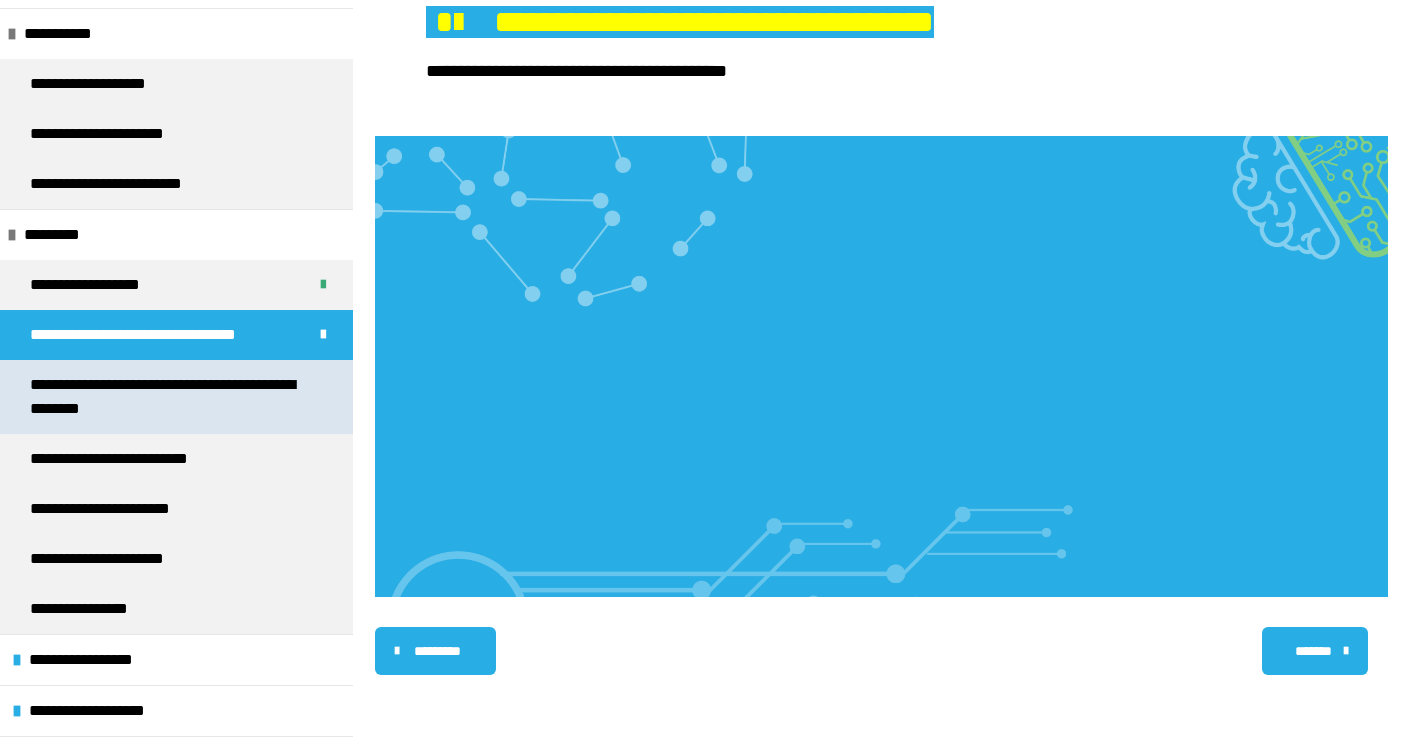 click on "**********" at bounding box center [168, 397] 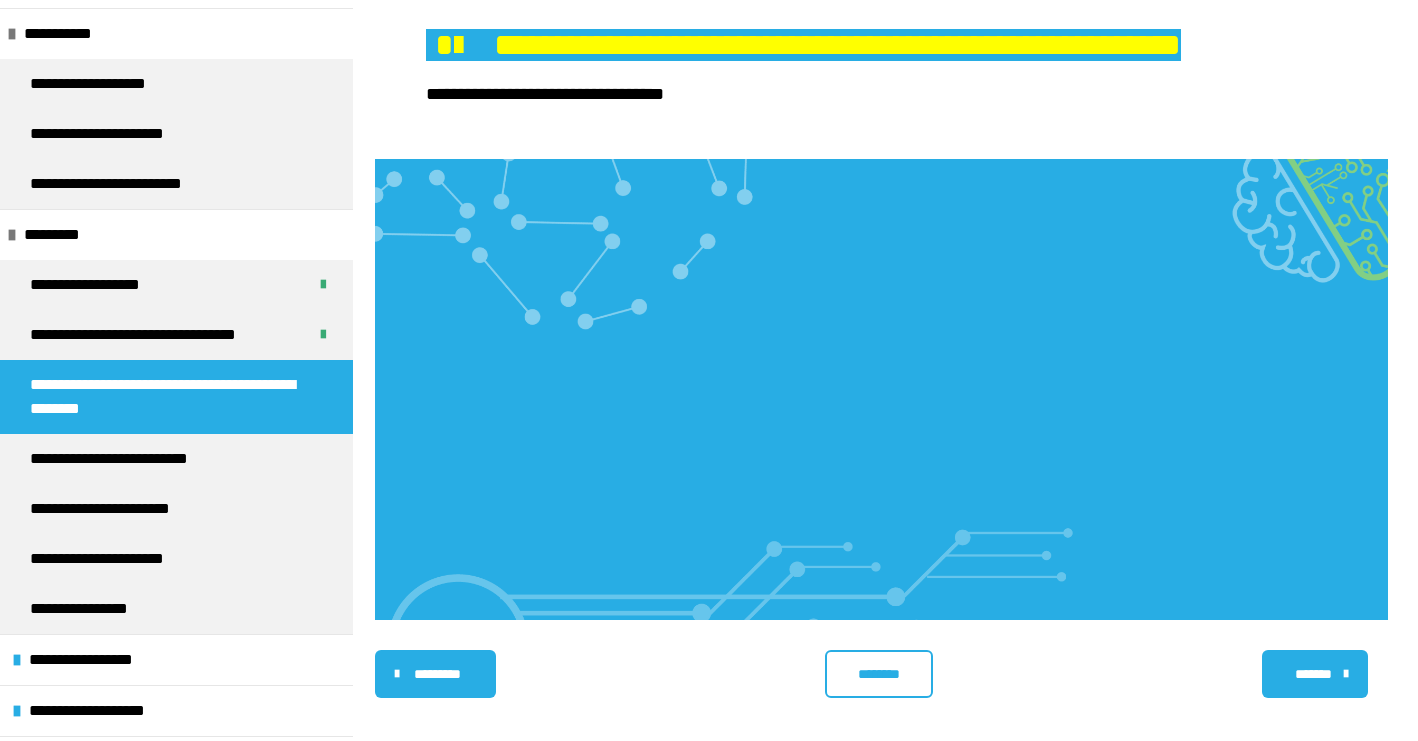 scroll, scrollTop: 340, scrollLeft: 0, axis: vertical 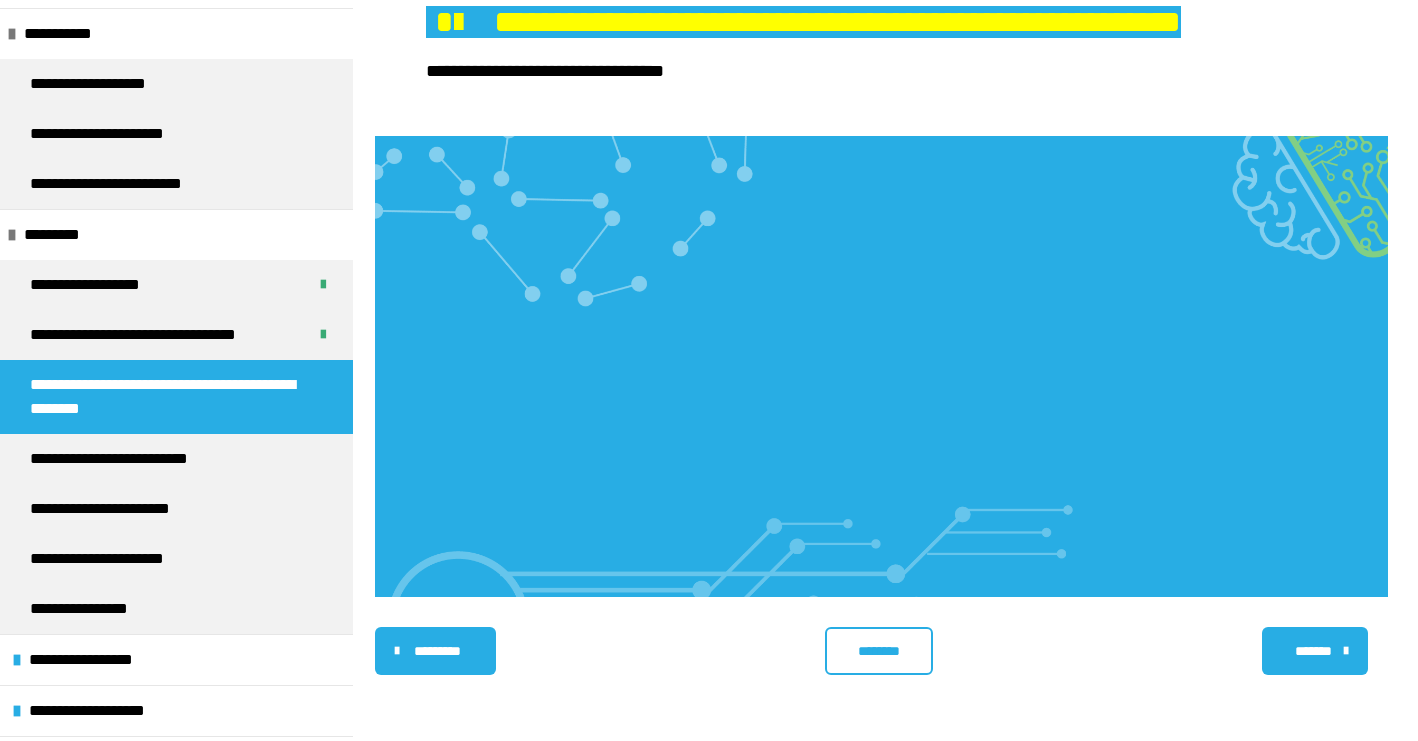 click on "********* ******** *******" at bounding box center [881, 651] 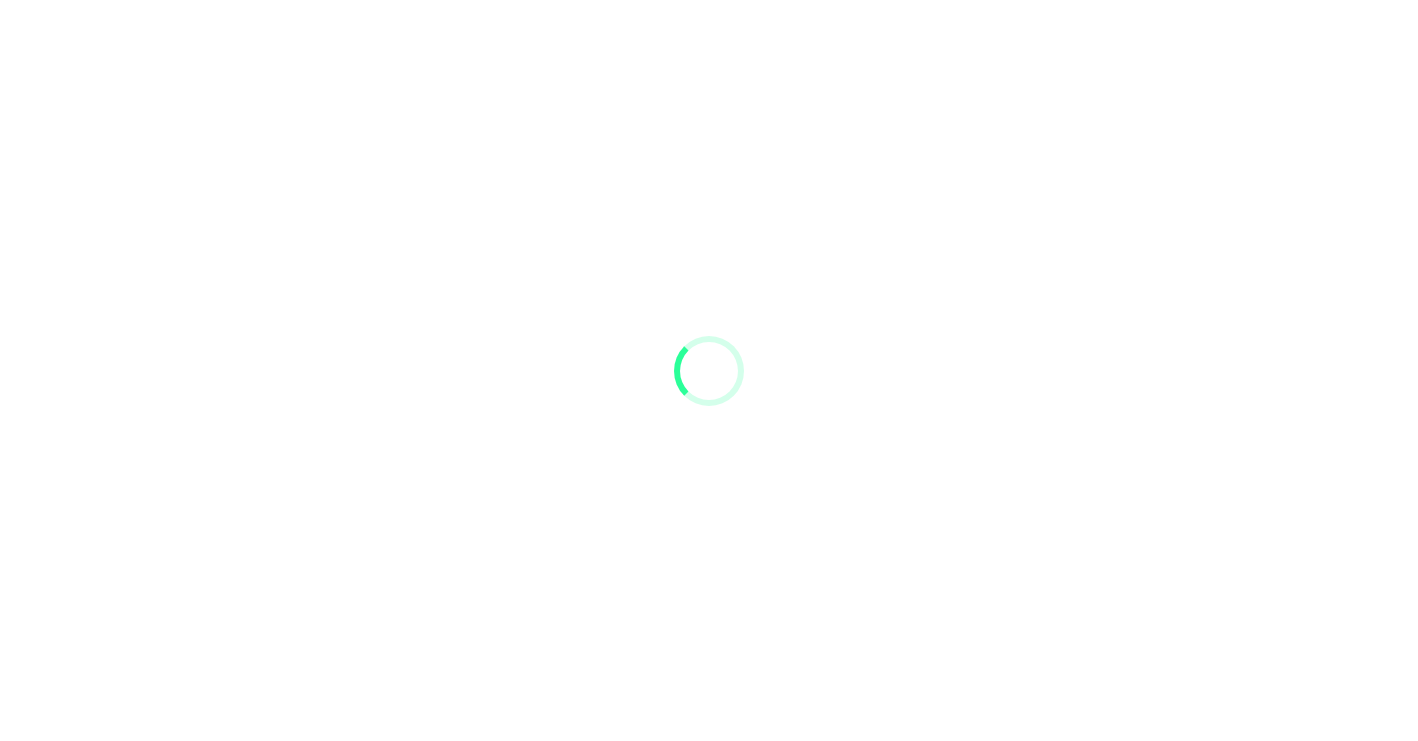 scroll, scrollTop: 0, scrollLeft: 0, axis: both 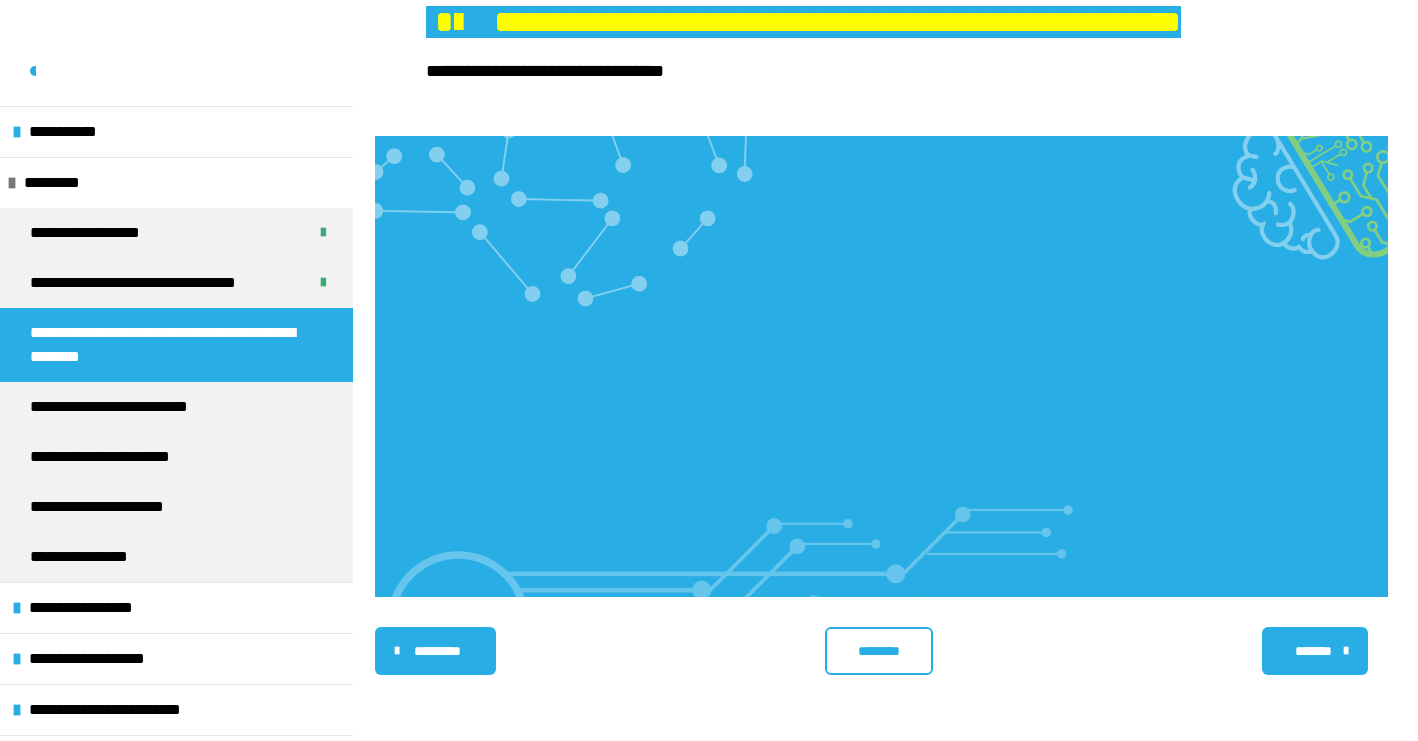 click on "********" at bounding box center (878, 651) 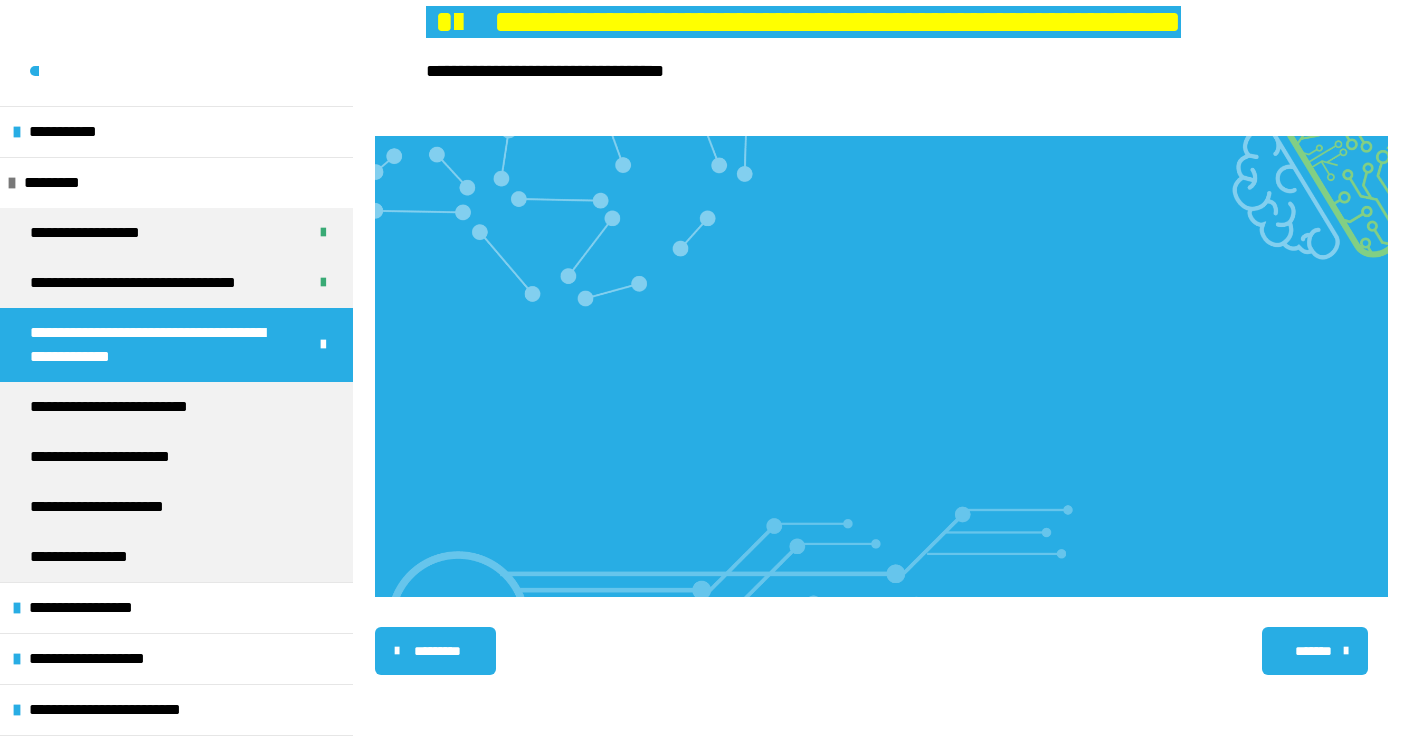 click on "*******" at bounding box center [1313, 651] 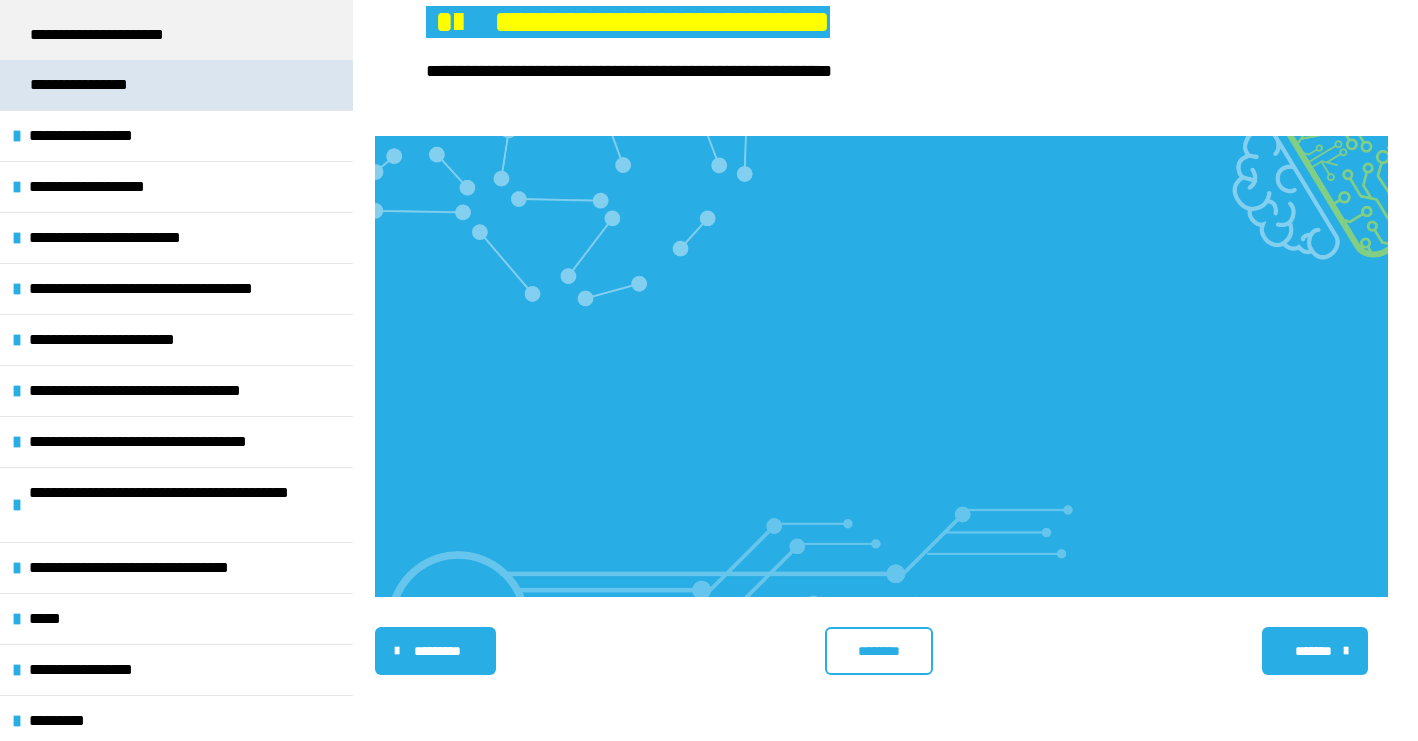 scroll, scrollTop: 198, scrollLeft: 0, axis: vertical 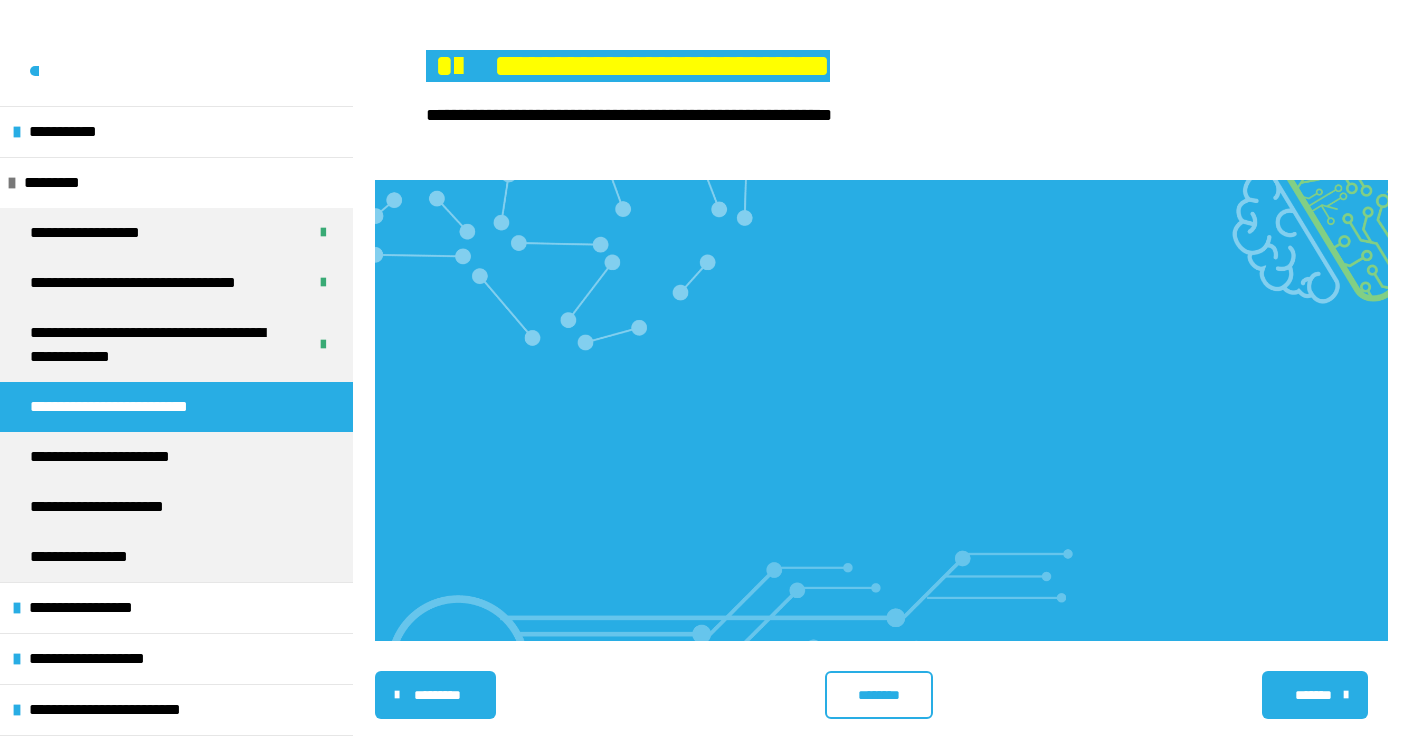 click on "********" at bounding box center [878, 695] 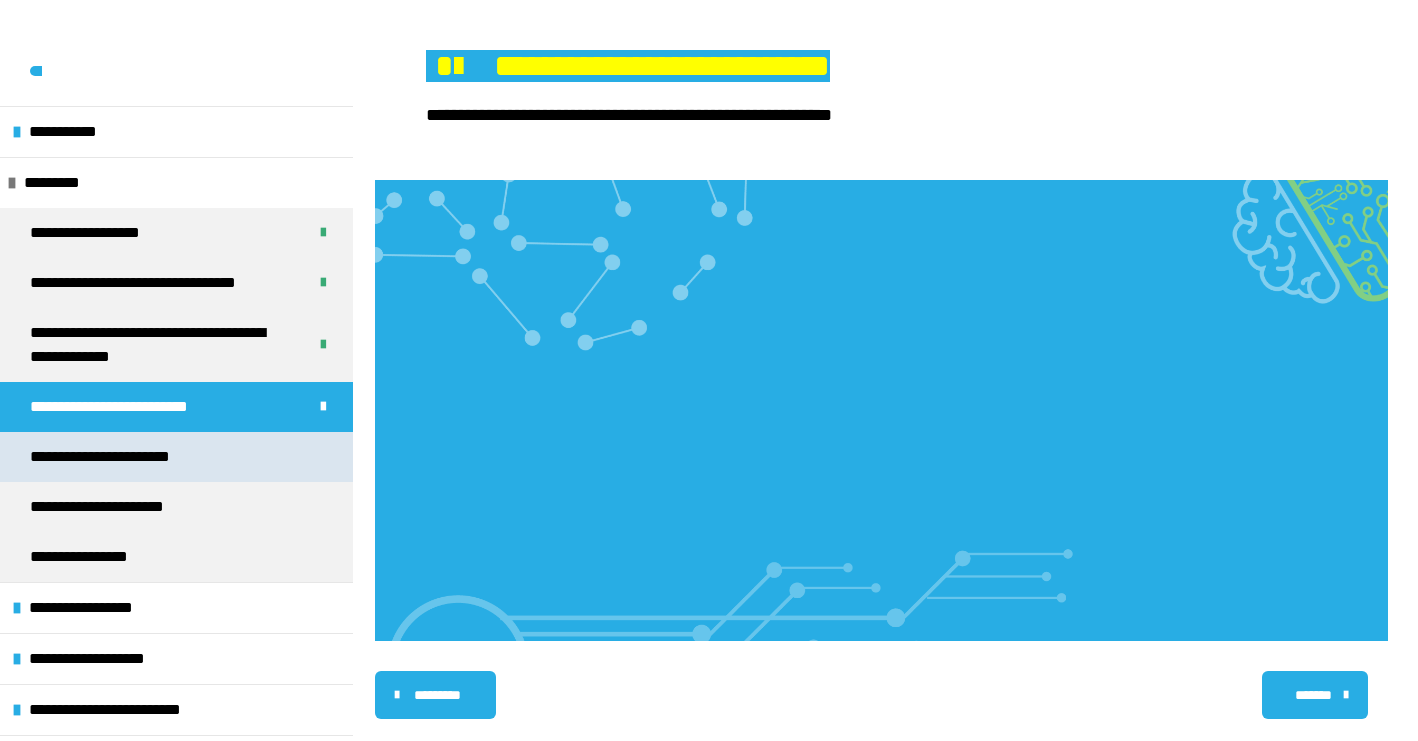 click on "**********" at bounding box center (111, 457) 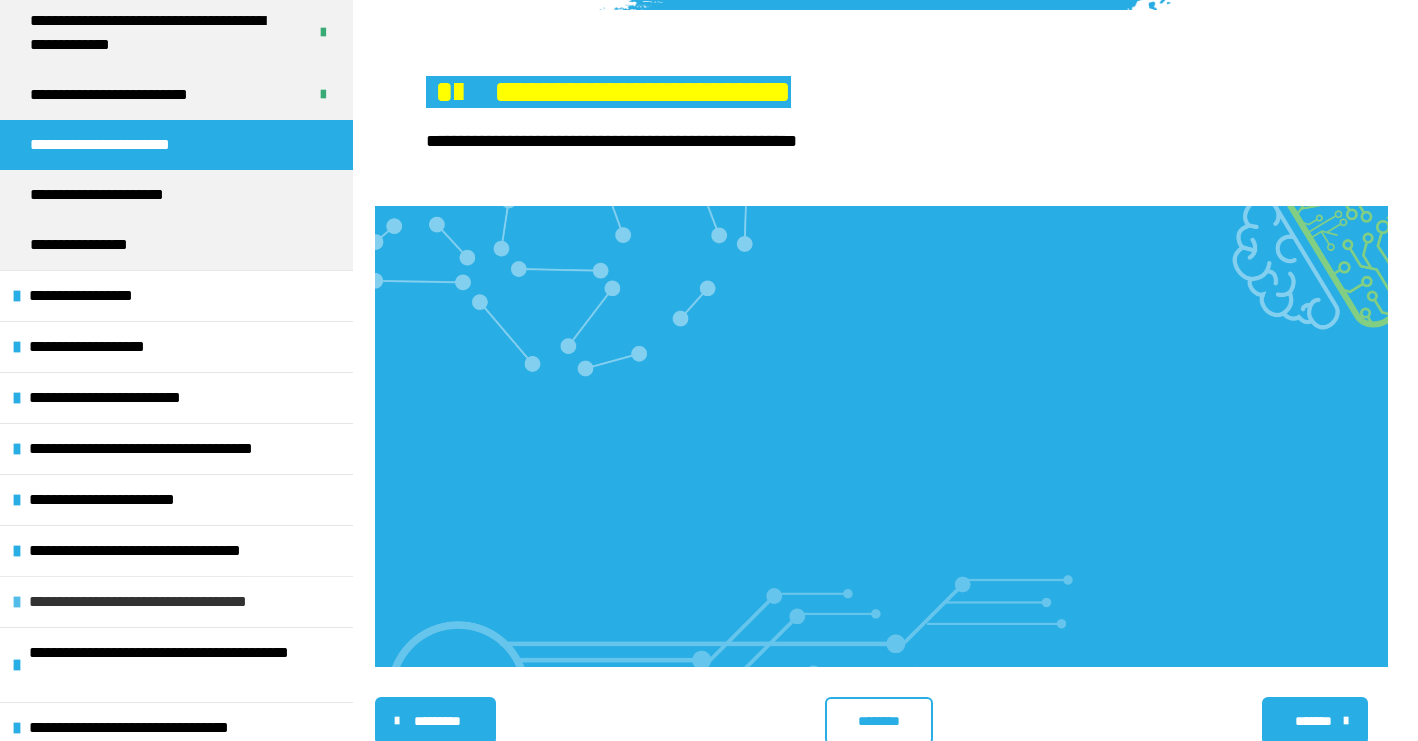 scroll, scrollTop: 0, scrollLeft: 0, axis: both 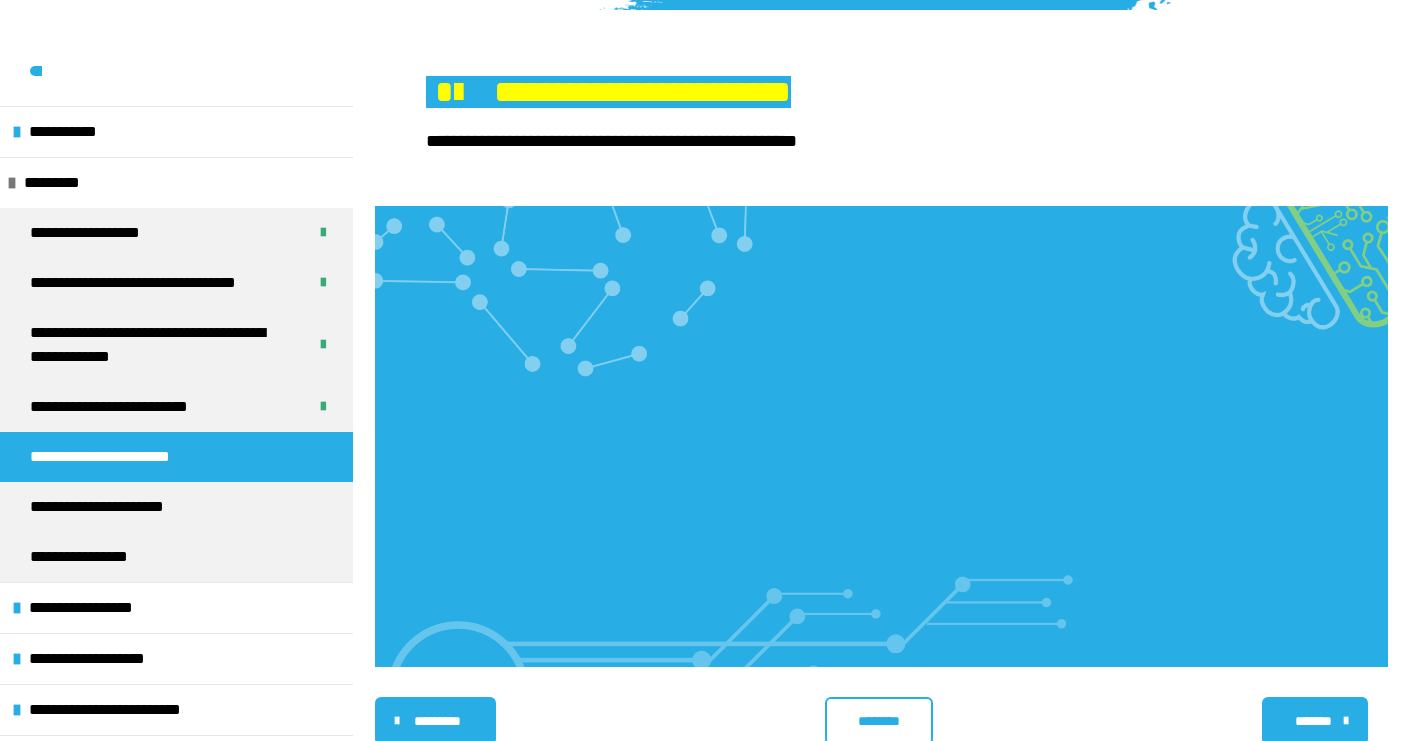 click on "********" at bounding box center (878, 721) 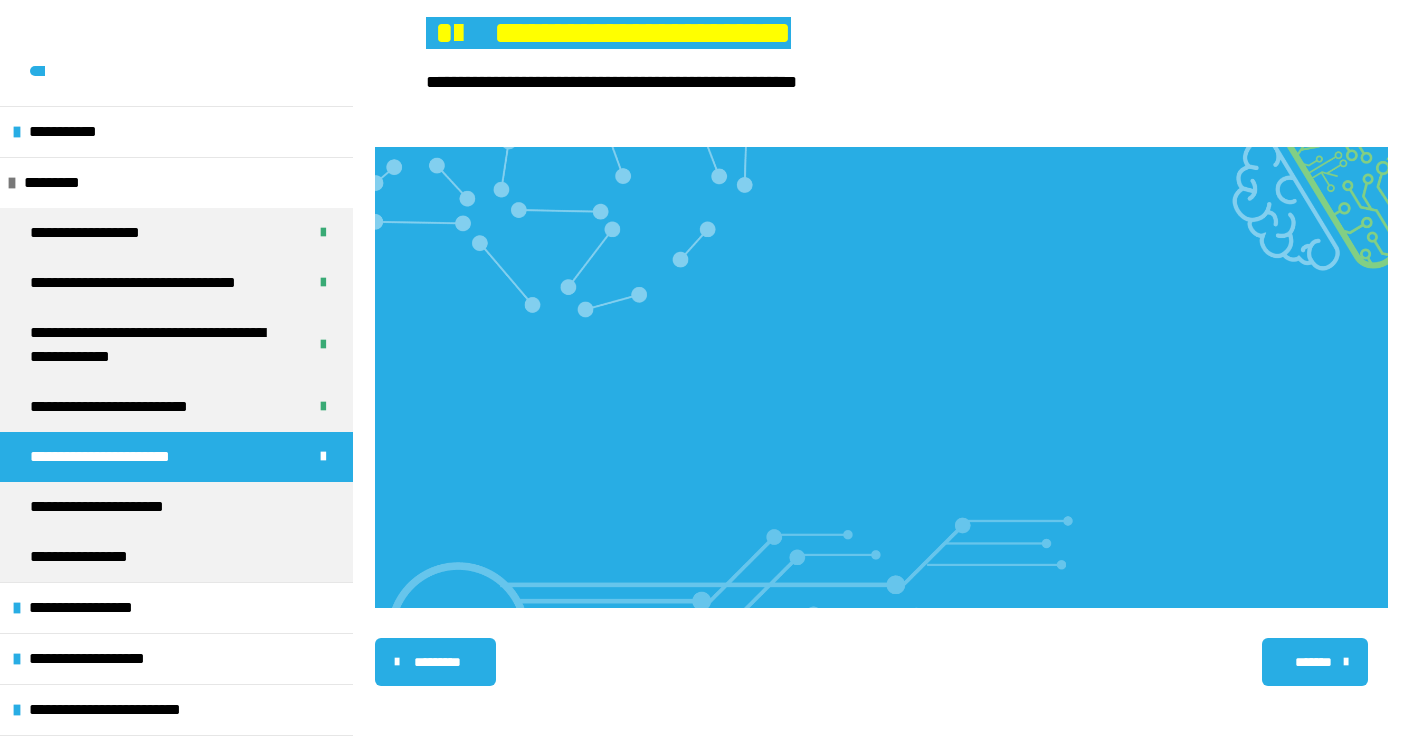 scroll, scrollTop: 330, scrollLeft: 0, axis: vertical 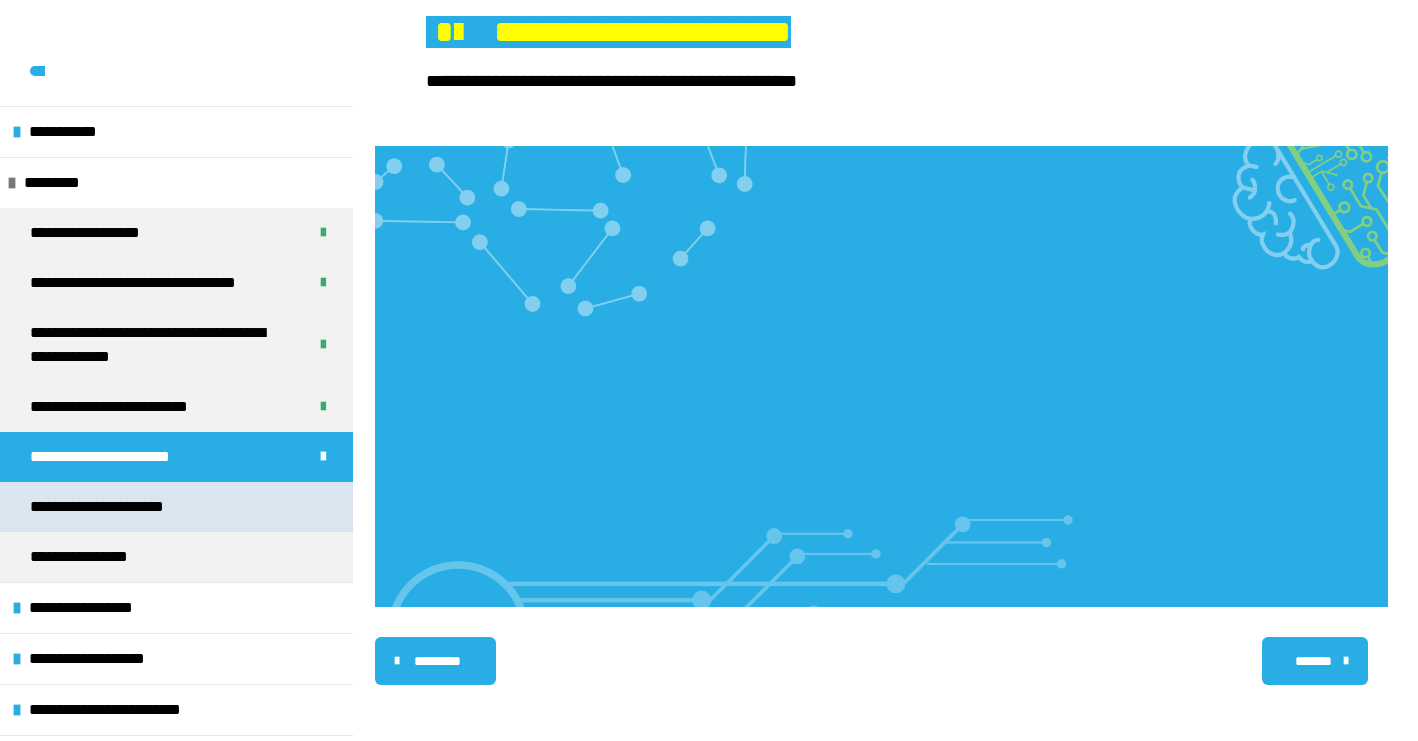click on "**********" at bounding box center [113, 507] 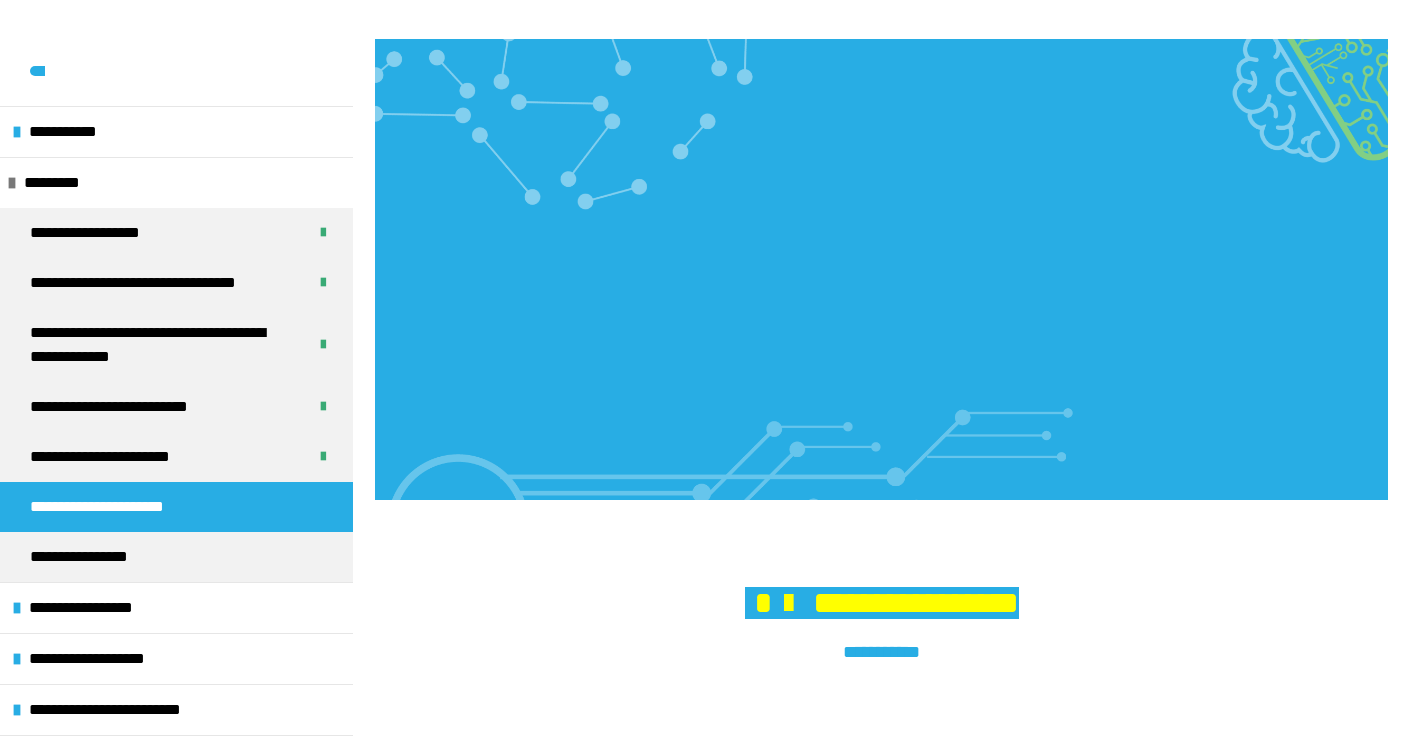 scroll, scrollTop: 550, scrollLeft: 0, axis: vertical 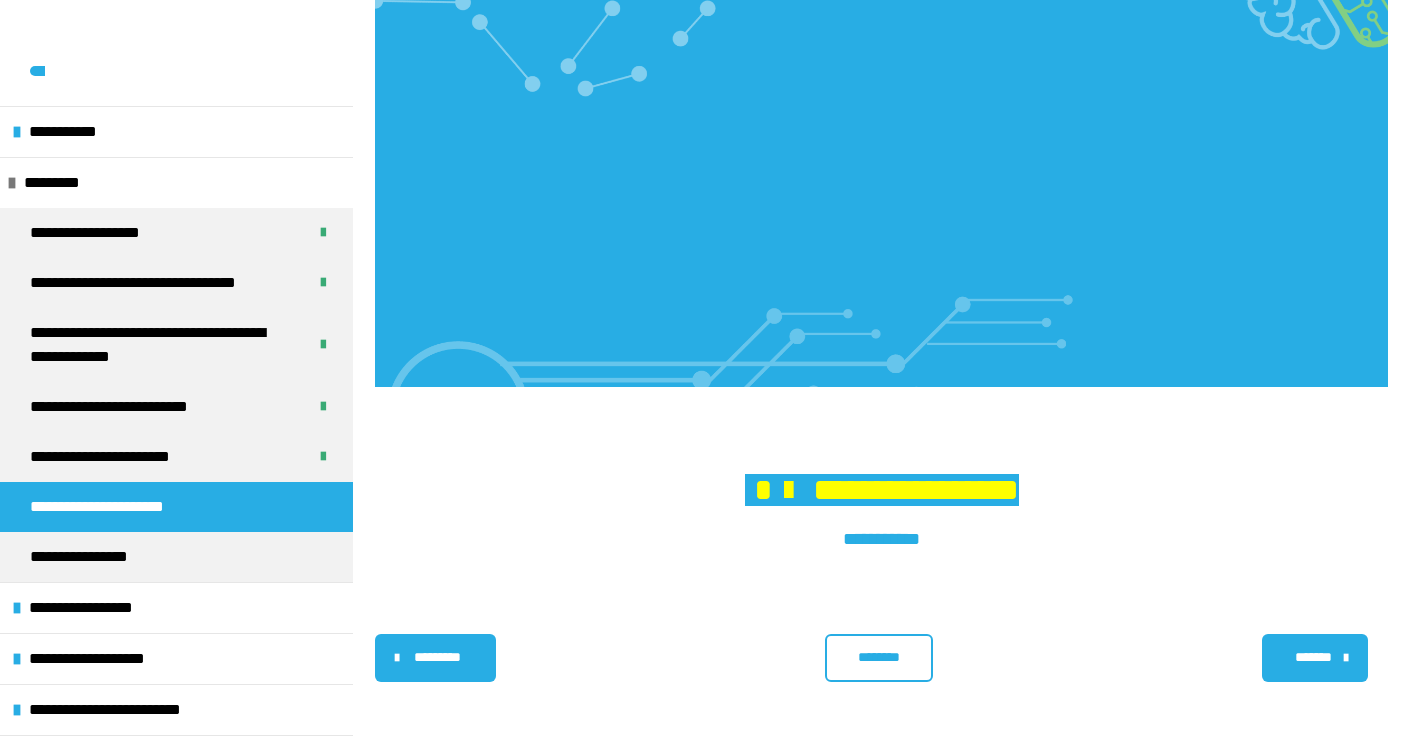 click on "********" at bounding box center (878, 657) 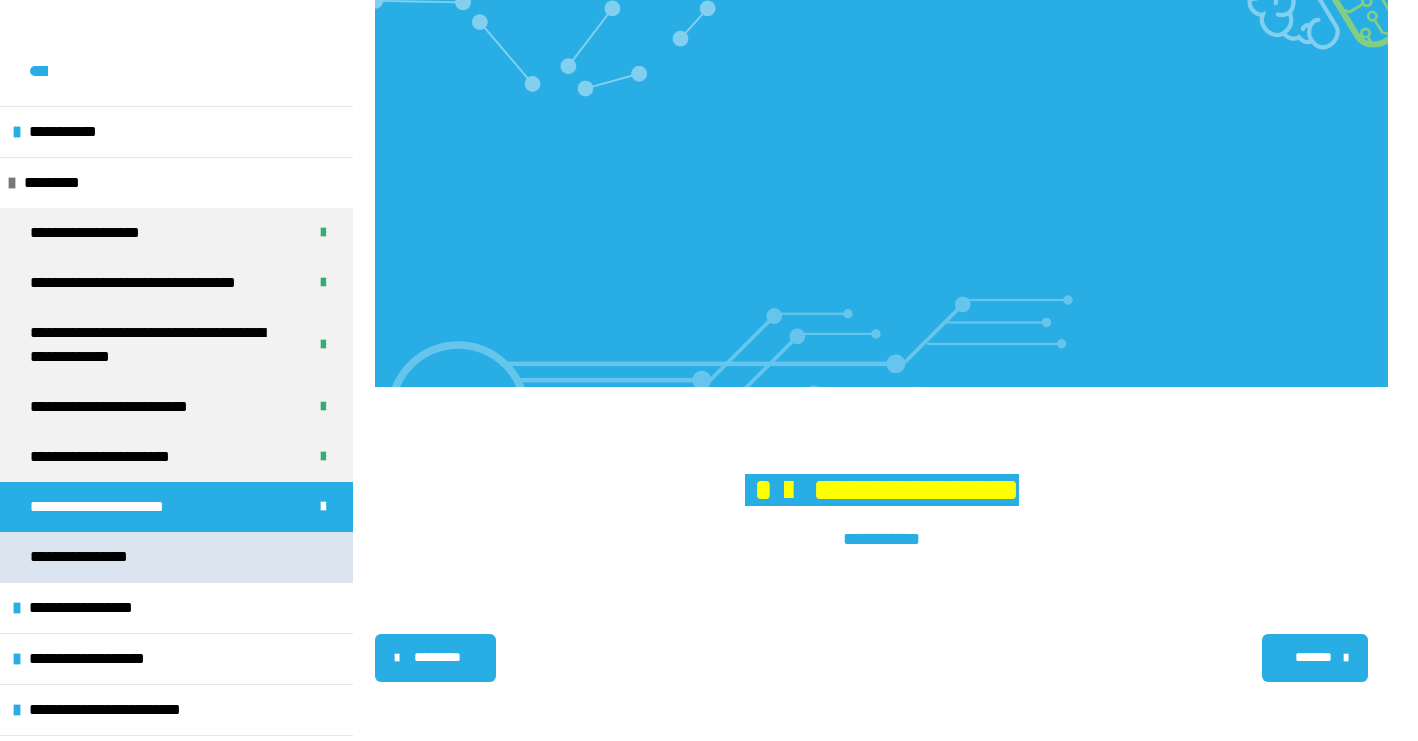 click on "**********" at bounding box center (93, 557) 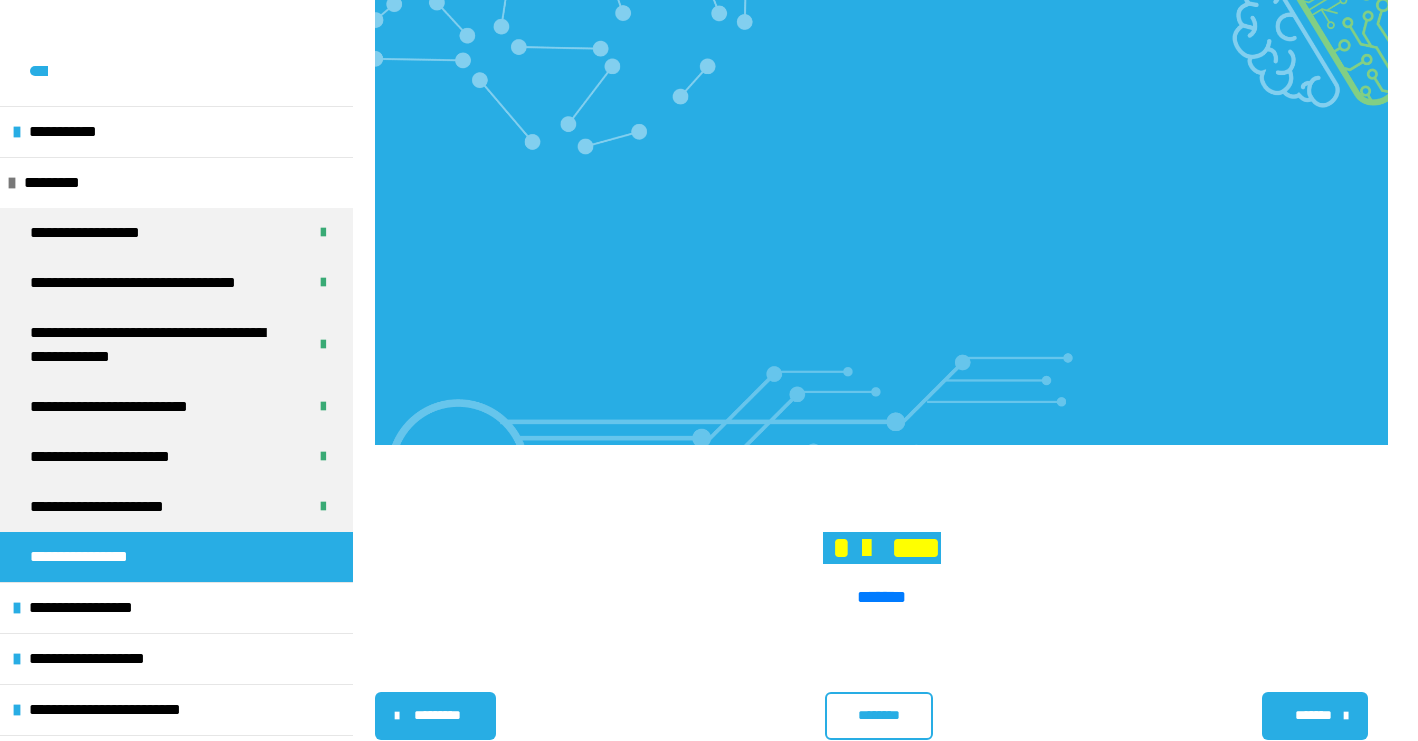scroll, scrollTop: 470, scrollLeft: 0, axis: vertical 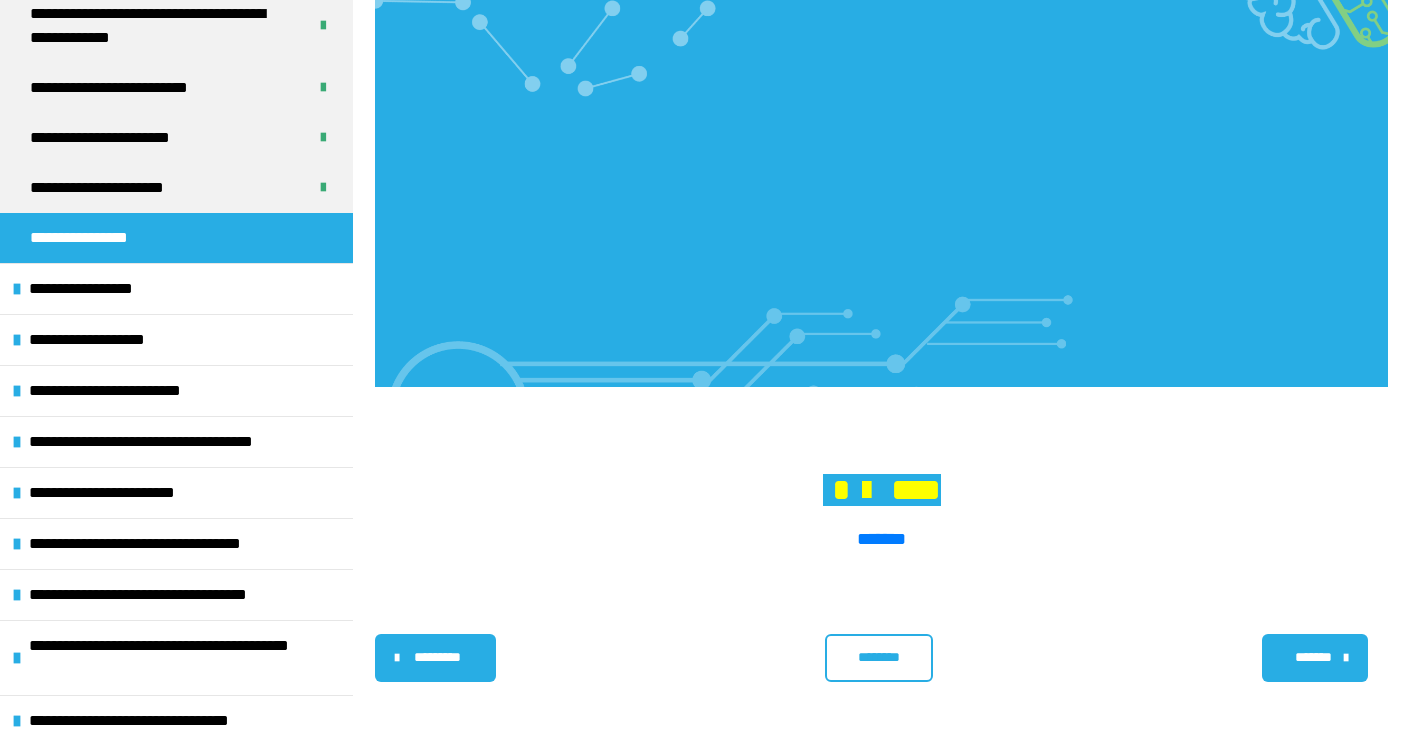 click on "********" at bounding box center (878, 657) 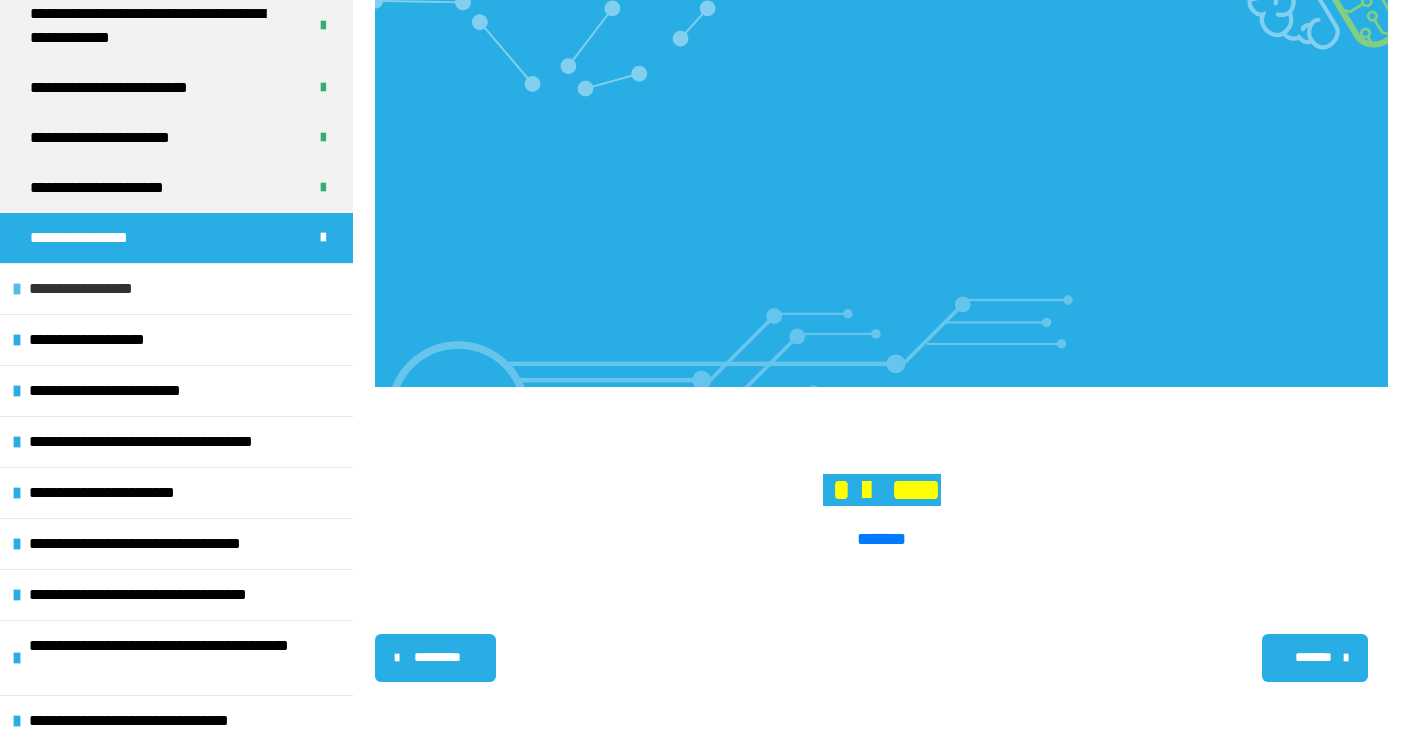 click at bounding box center [17, 289] 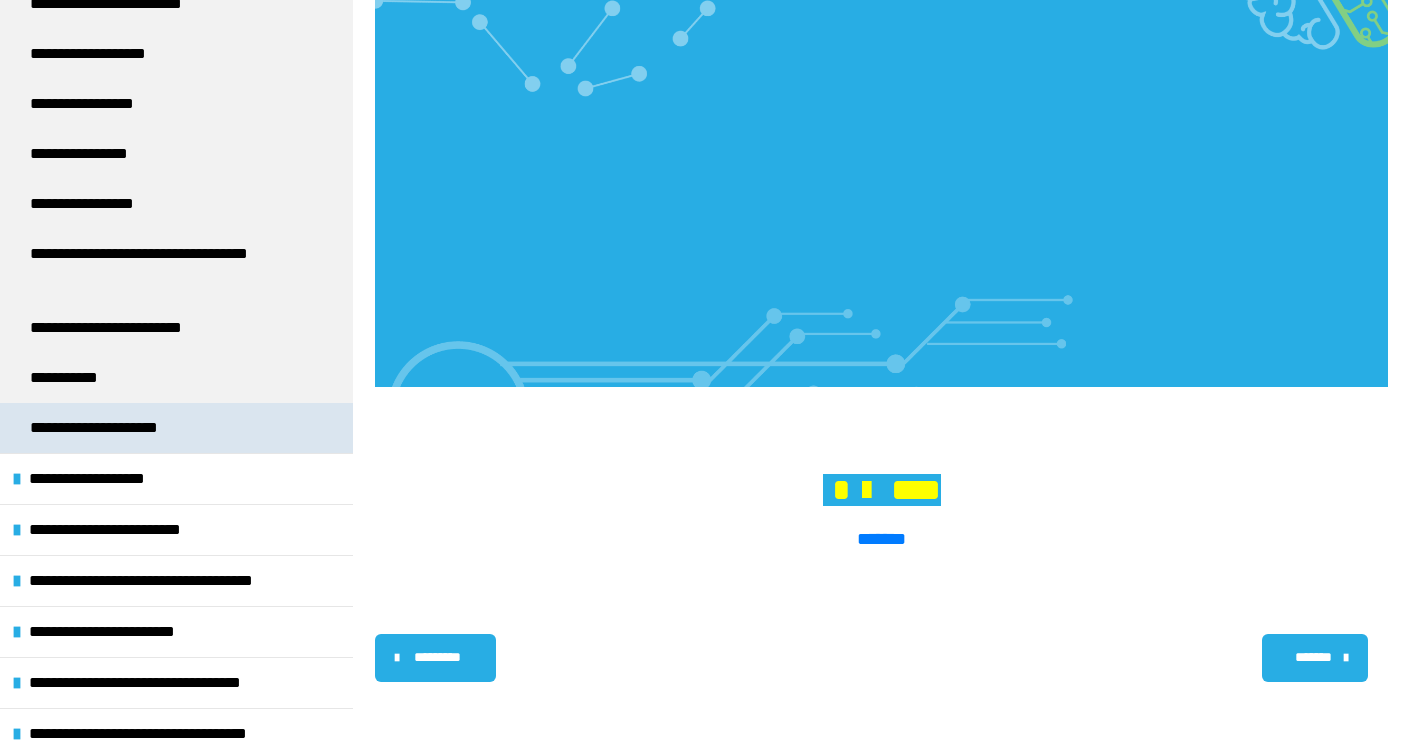scroll, scrollTop: 805, scrollLeft: 0, axis: vertical 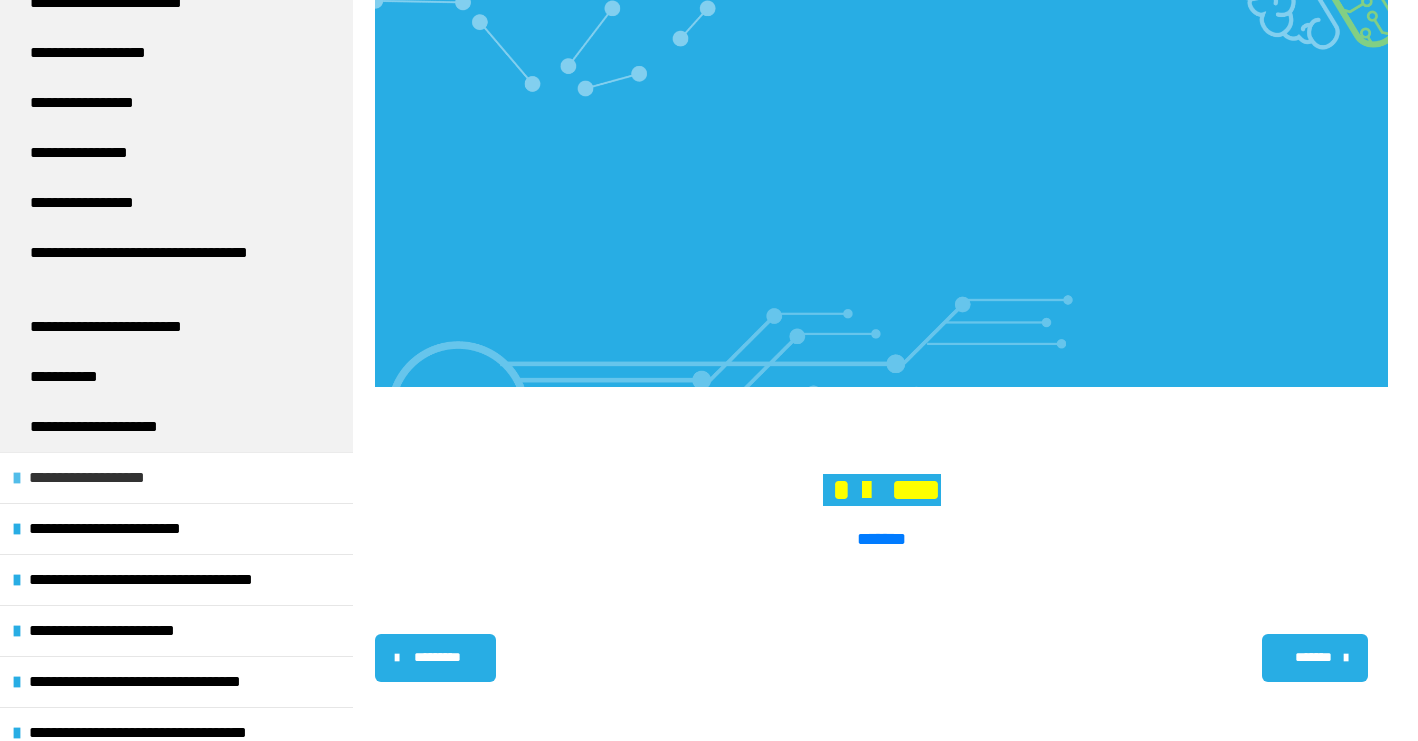 click on "**********" at bounding box center [176, 477] 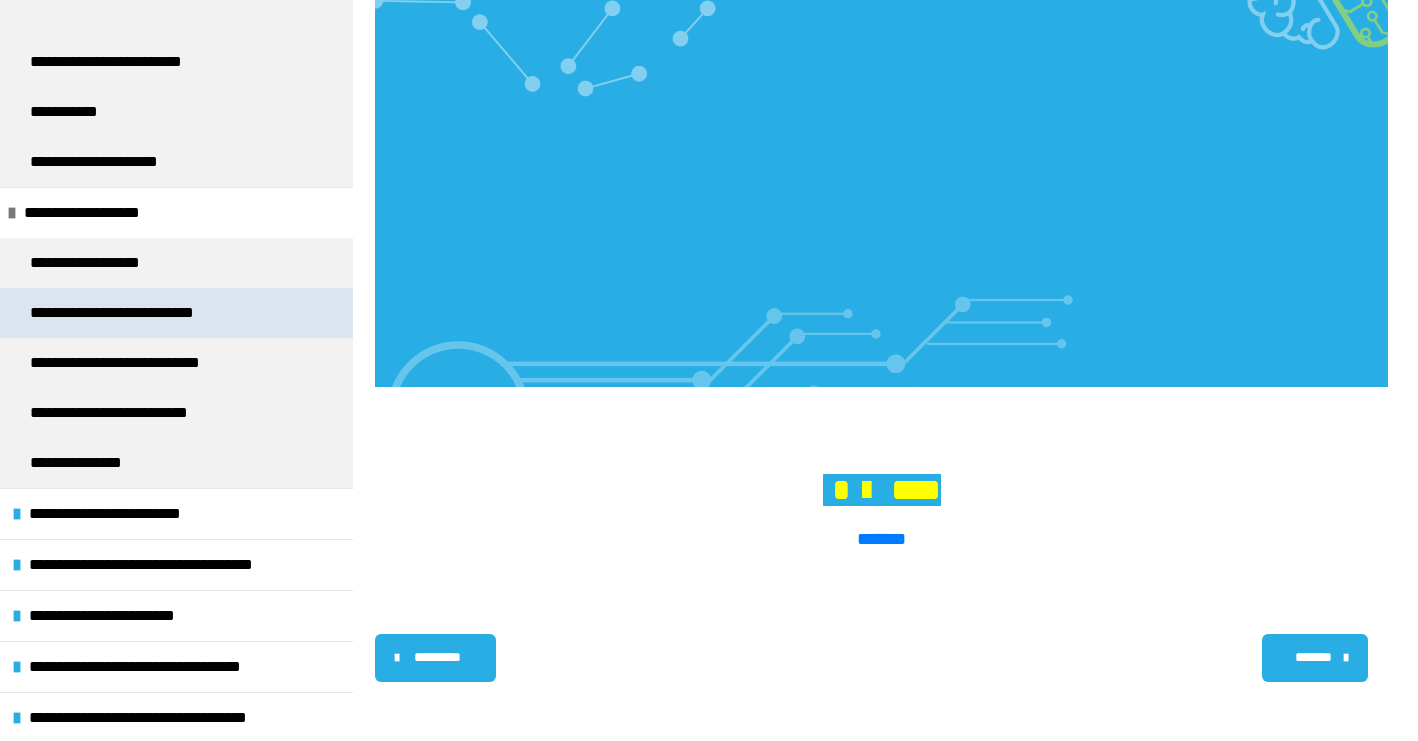 scroll, scrollTop: 1193, scrollLeft: 0, axis: vertical 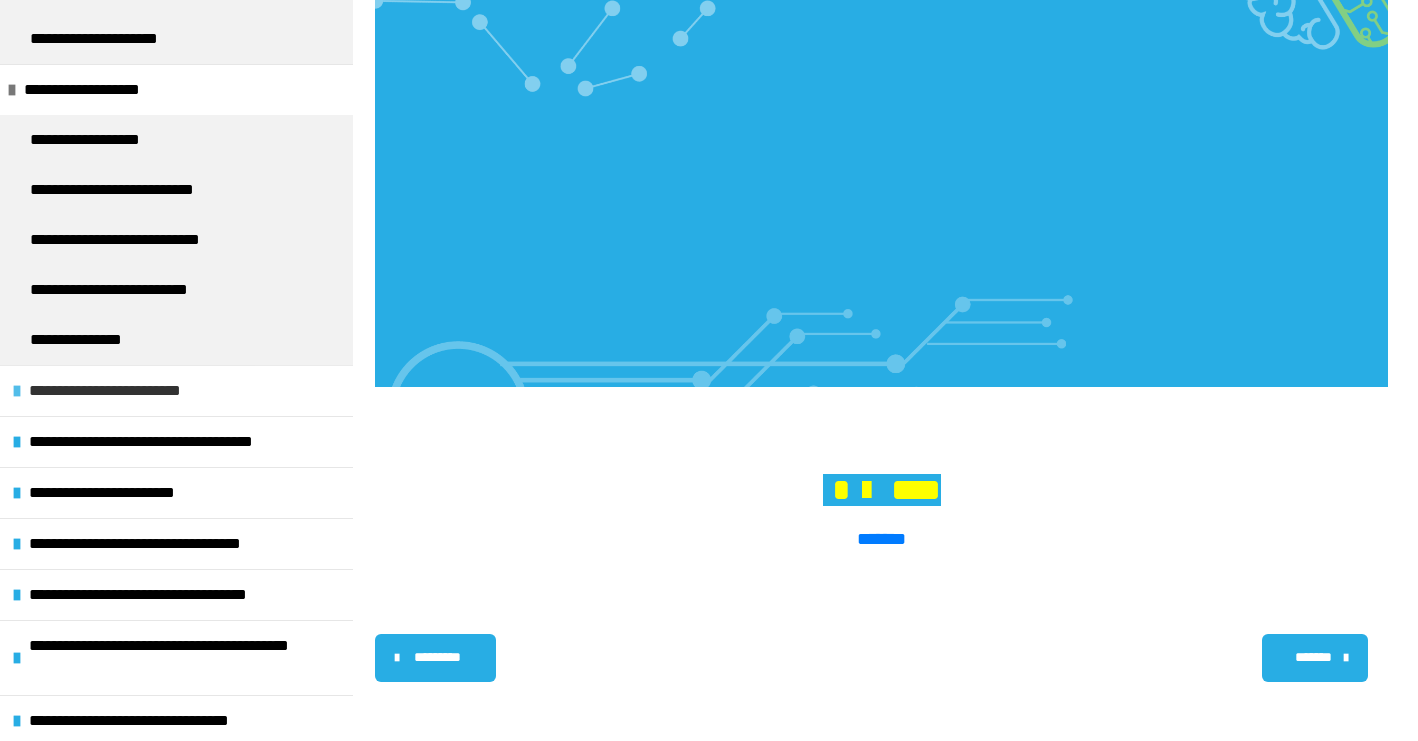 click at bounding box center [17, 391] 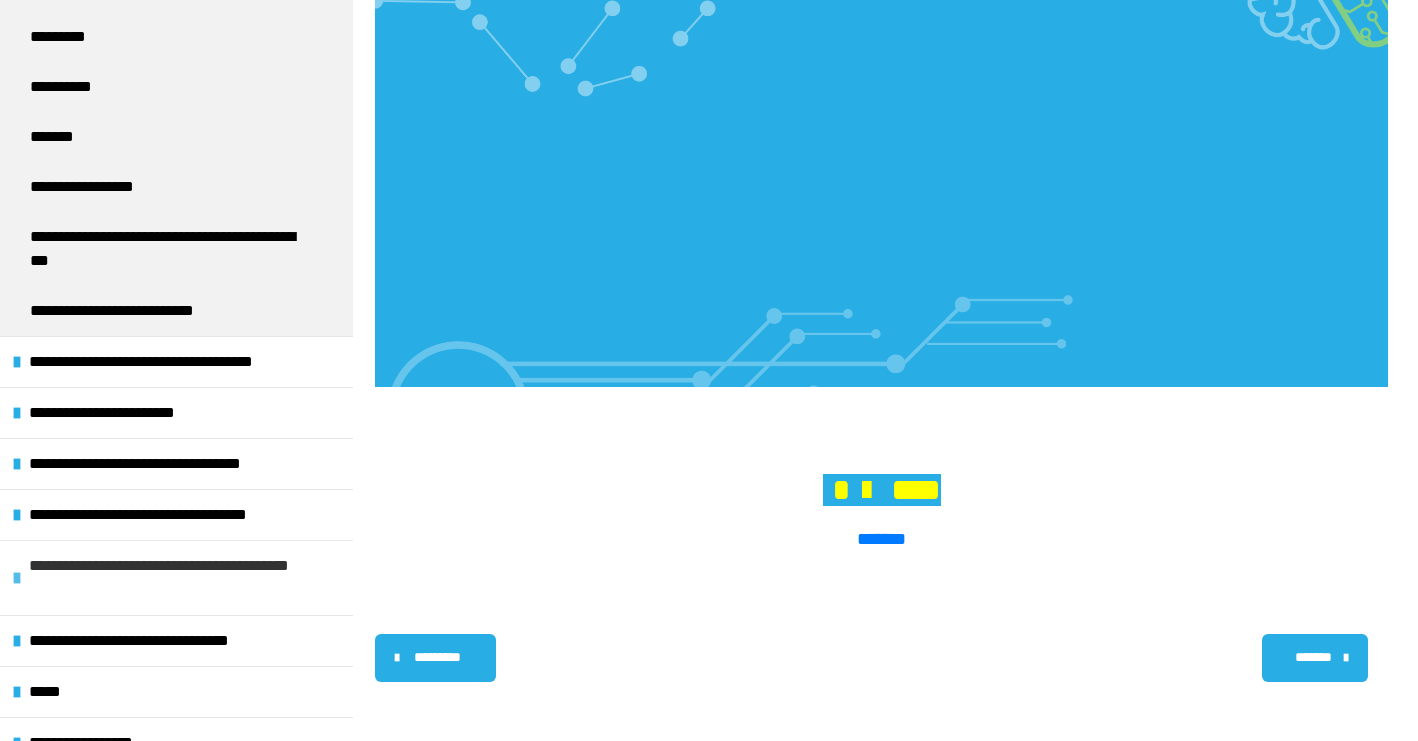 scroll, scrollTop: 1696, scrollLeft: 0, axis: vertical 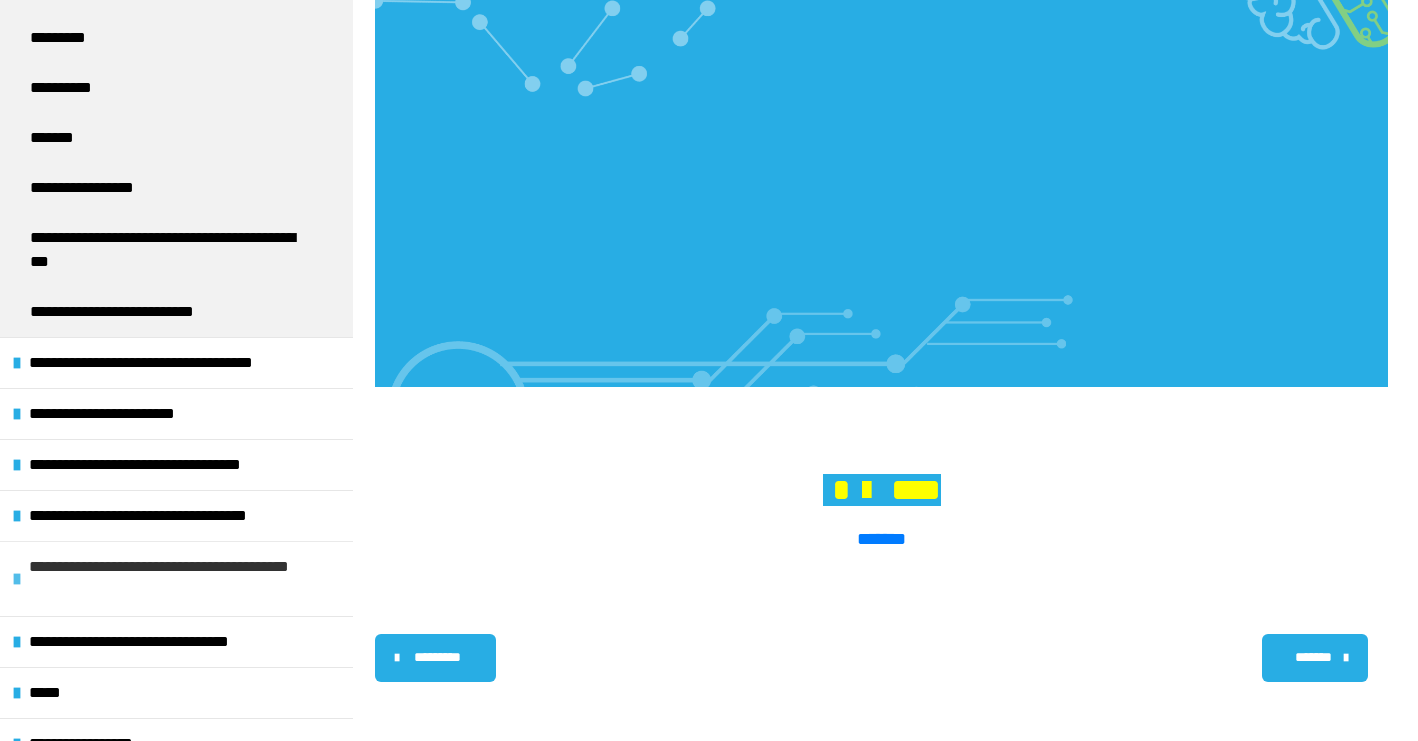 click on "**********" at bounding box center (176, 578) 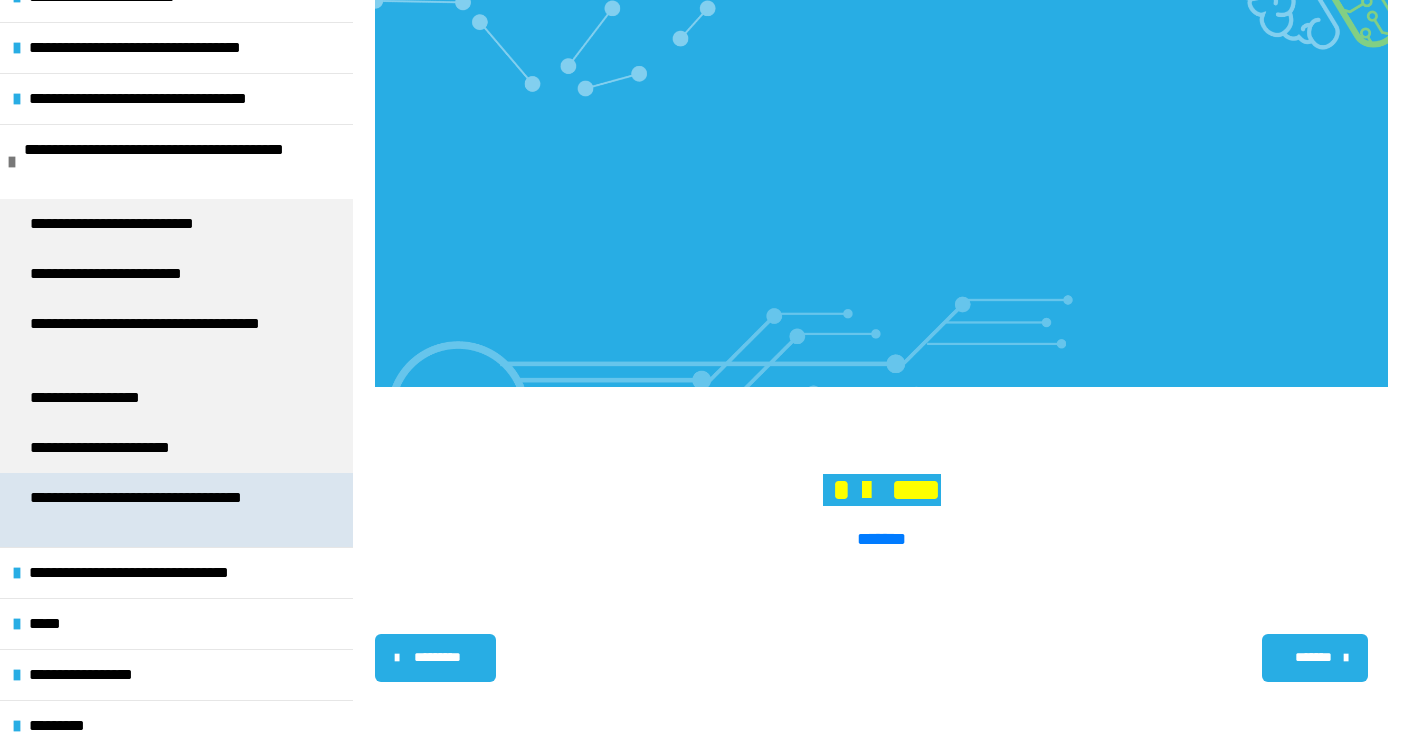 scroll, scrollTop: 2118, scrollLeft: 0, axis: vertical 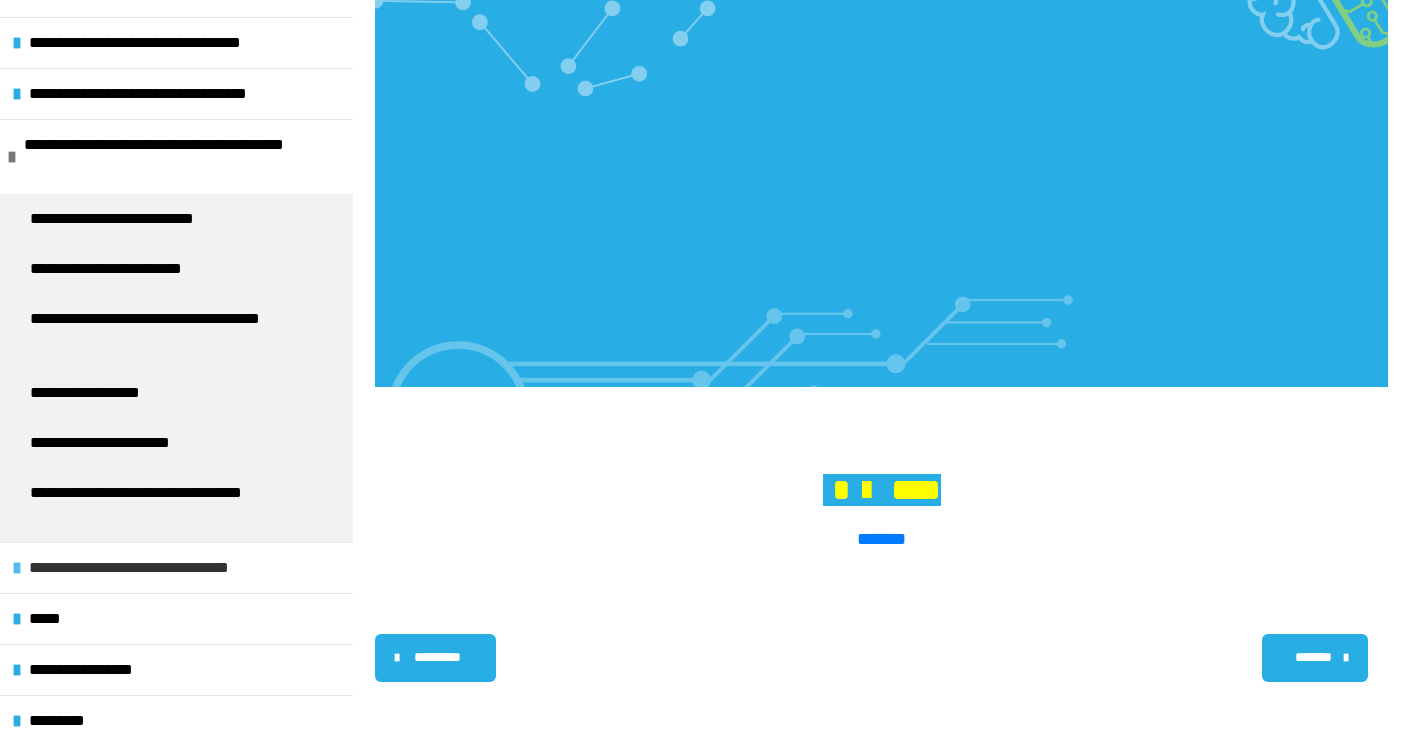 click on "**********" at bounding box center (176, 567) 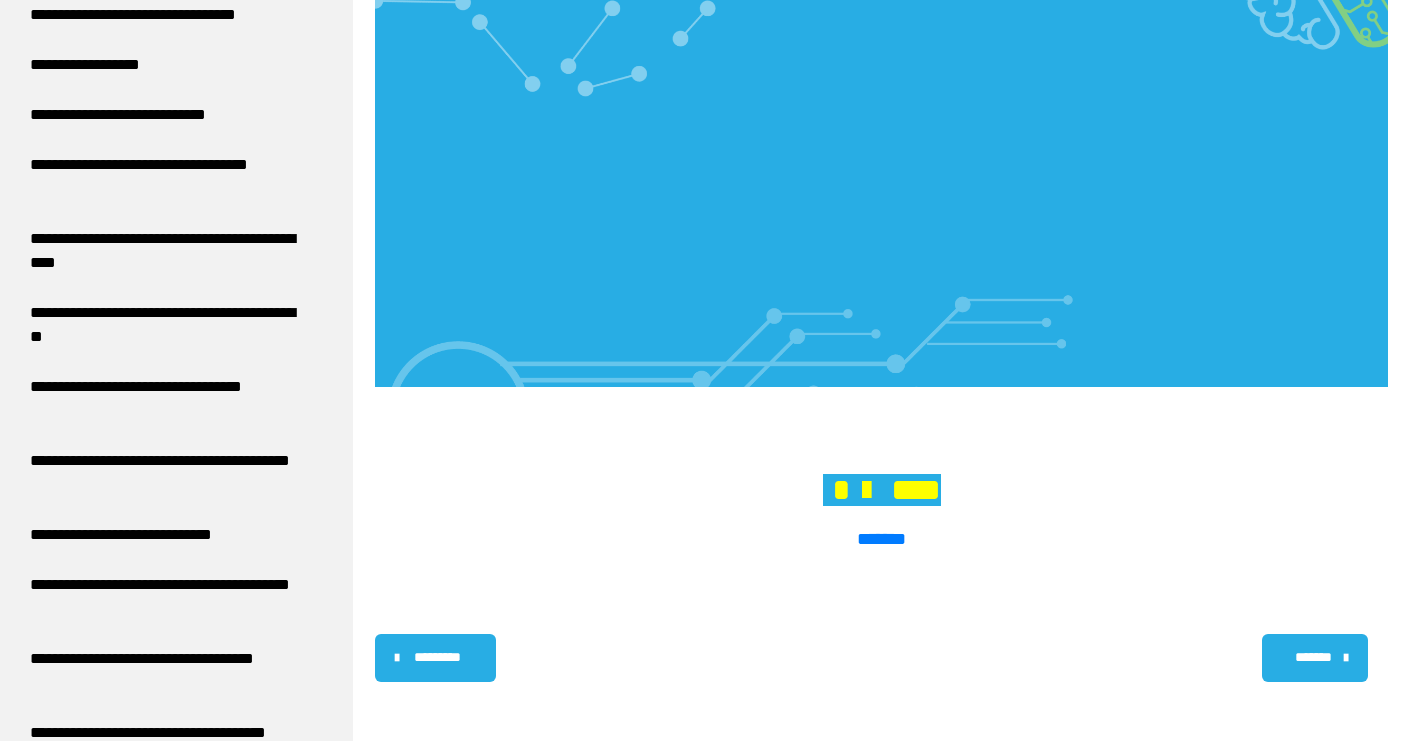 scroll, scrollTop: 3358, scrollLeft: 0, axis: vertical 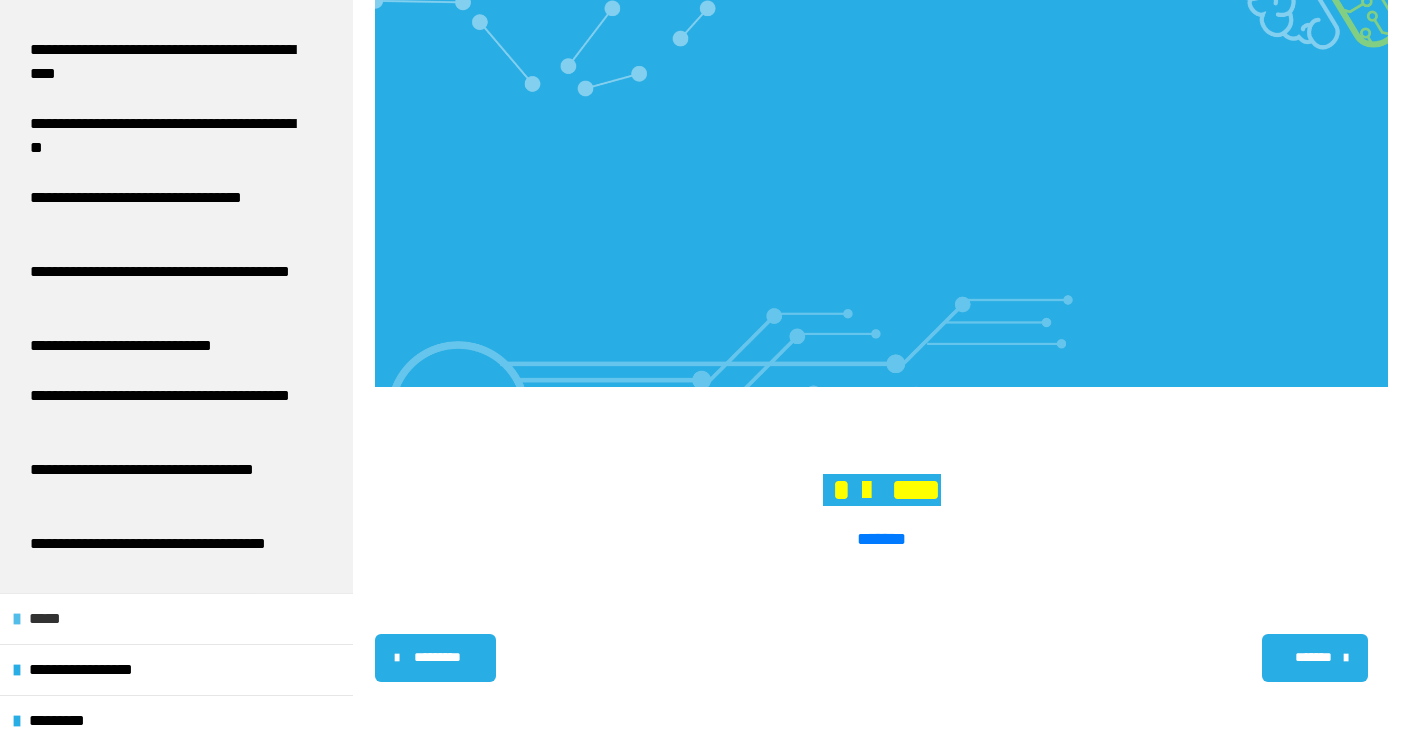 click on "*****" at bounding box center (52, 619) 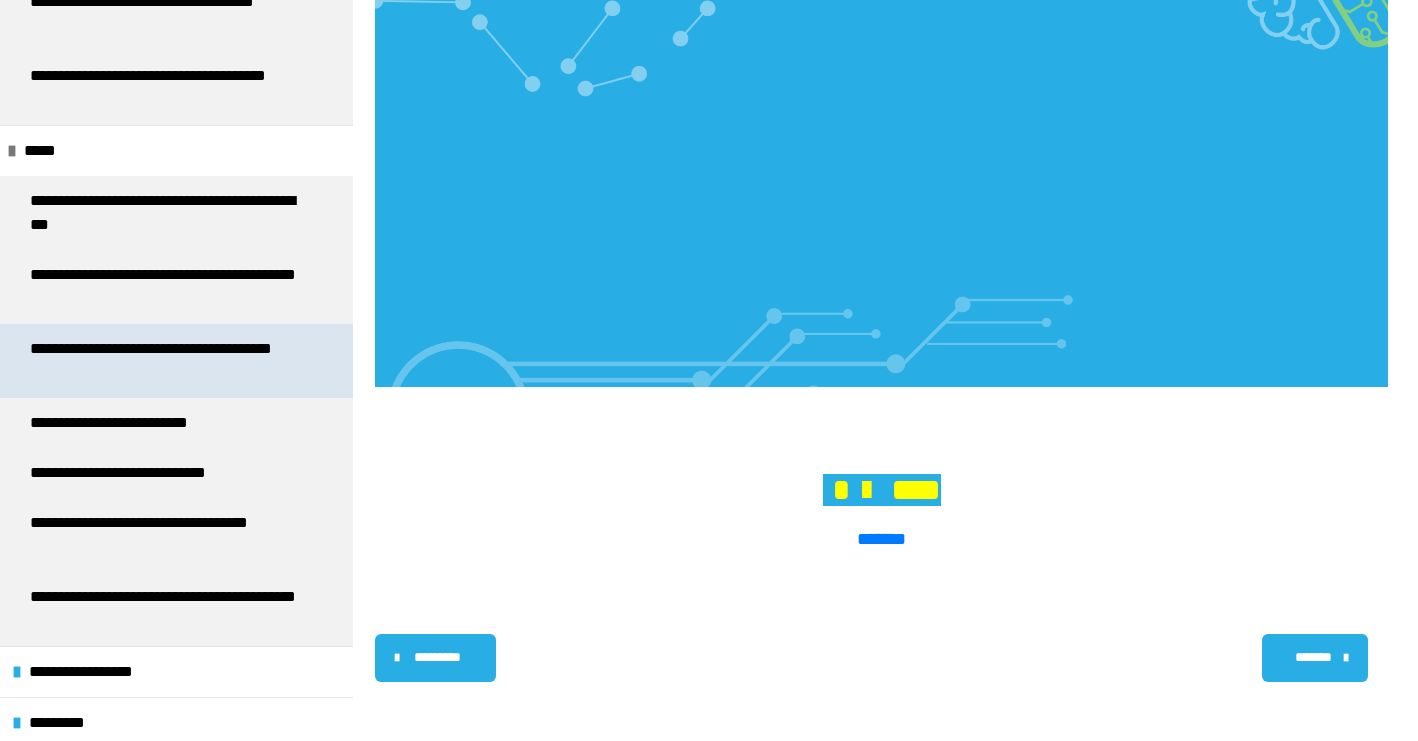 scroll, scrollTop: 3828, scrollLeft: 0, axis: vertical 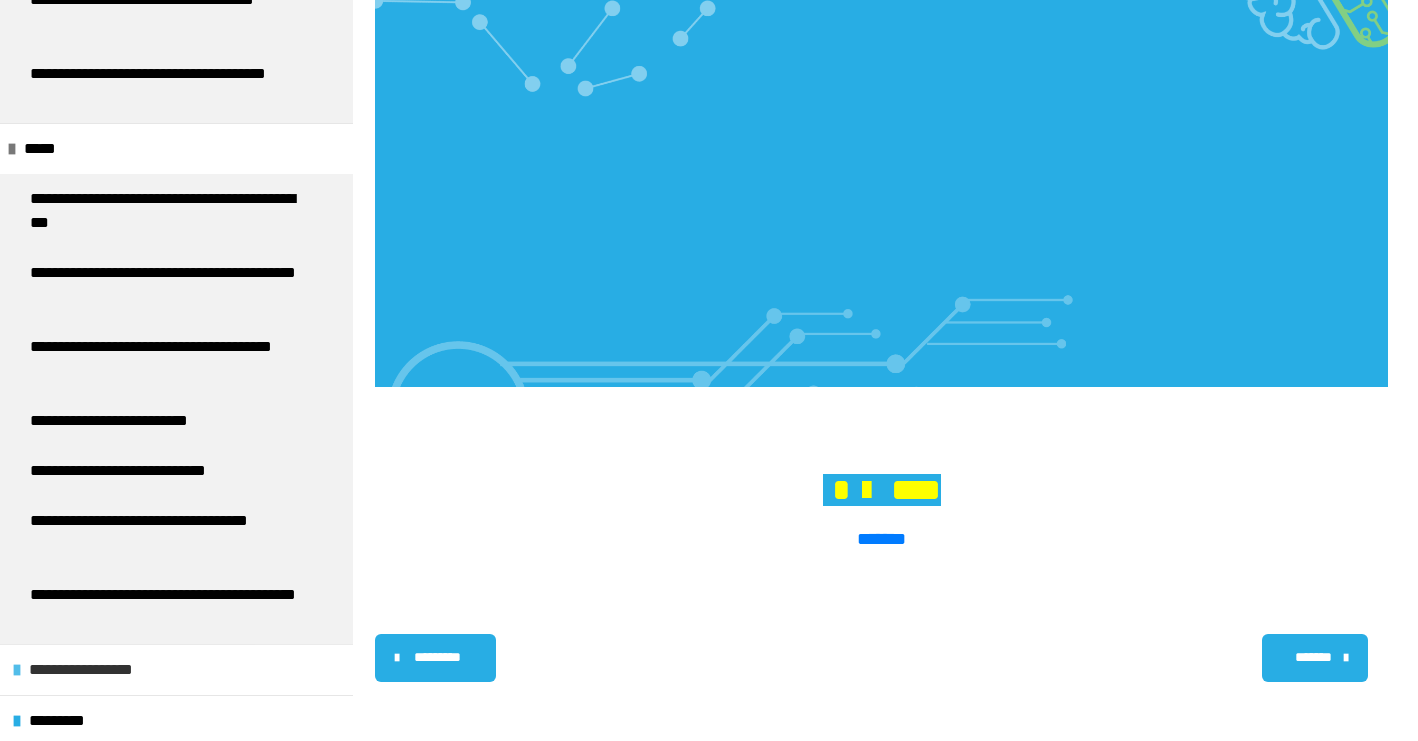 click at bounding box center (17, 670) 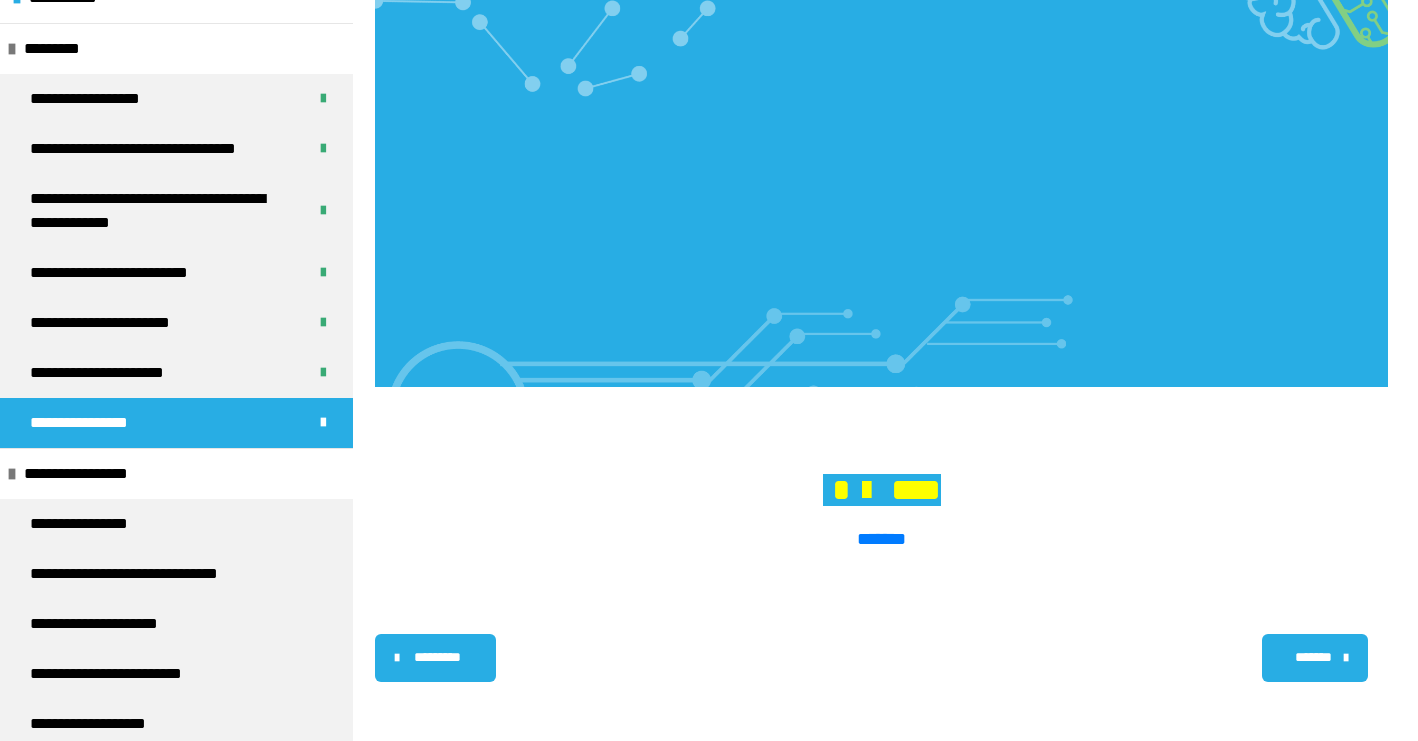 scroll, scrollTop: 0, scrollLeft: 0, axis: both 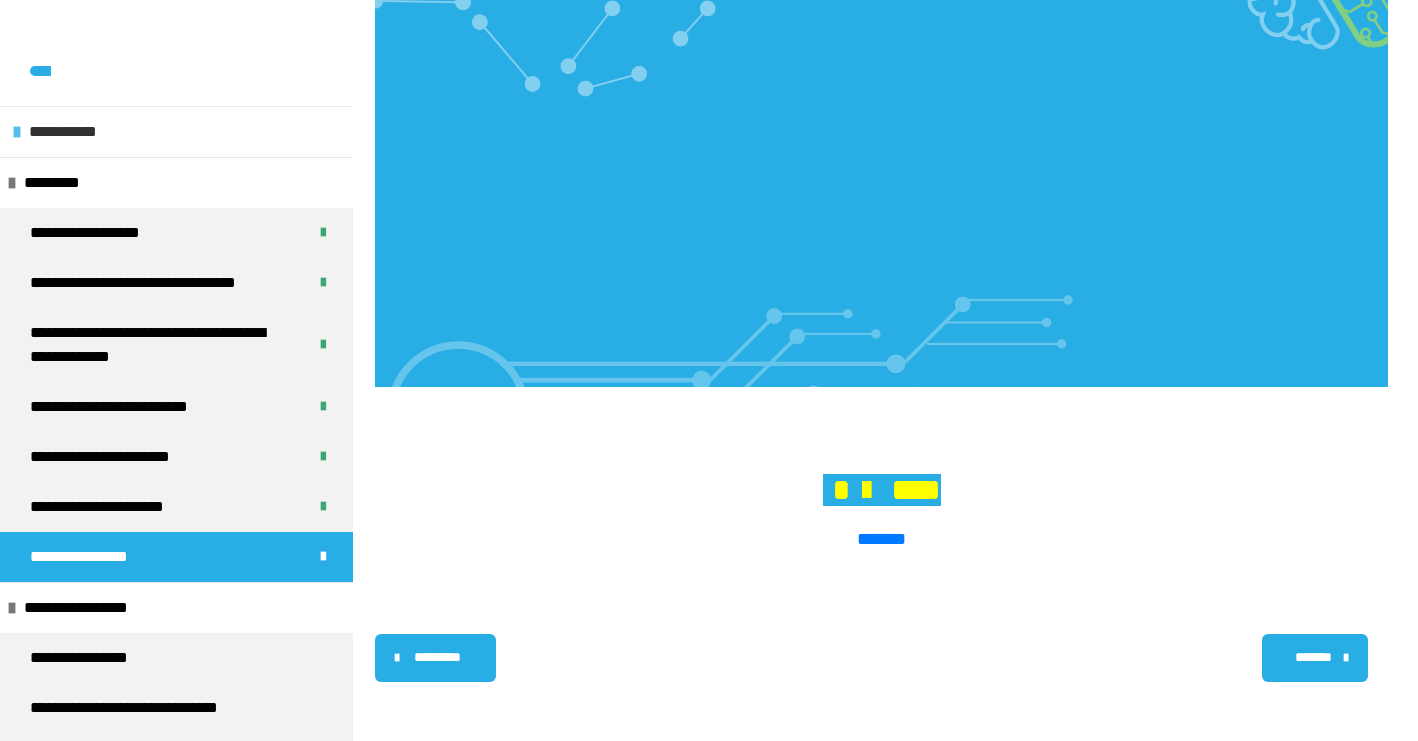 click at bounding box center [17, 132] 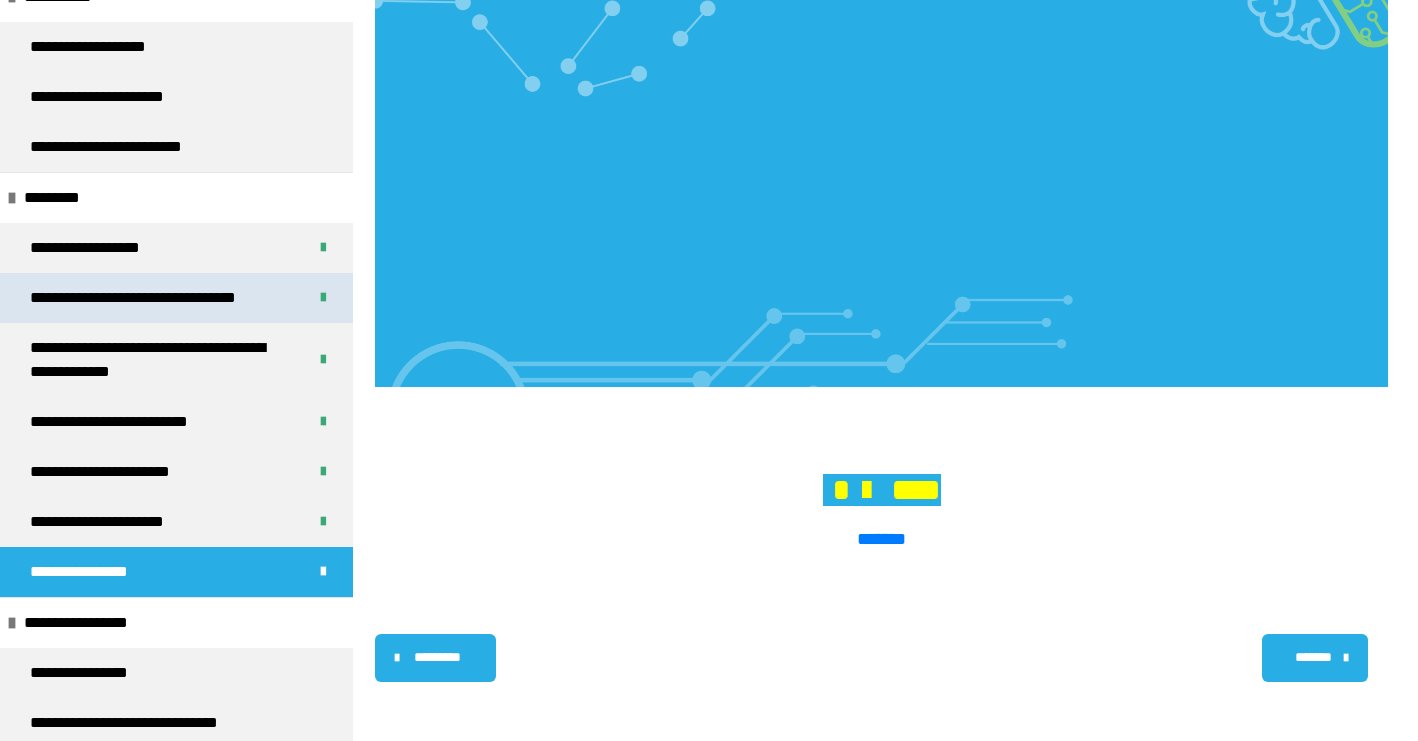 scroll, scrollTop: 240, scrollLeft: 0, axis: vertical 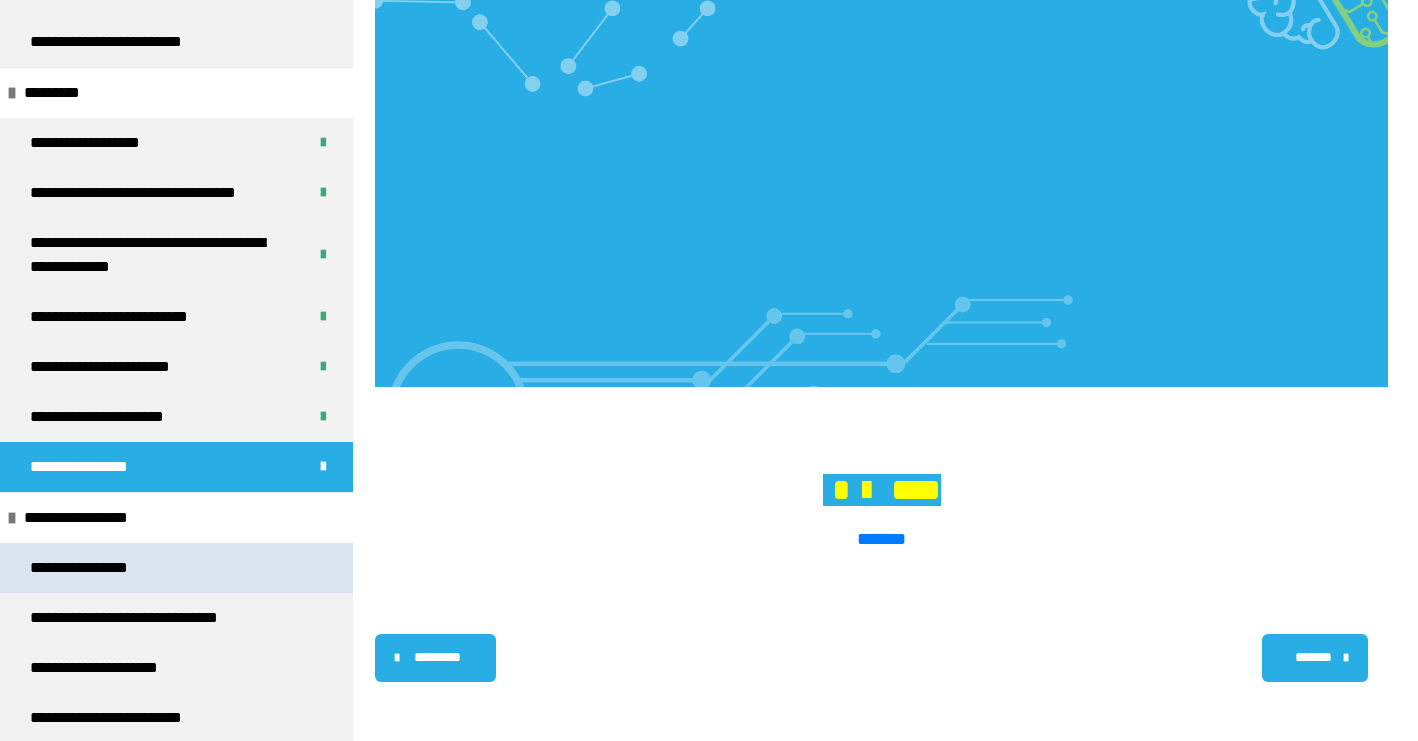 click on "**********" at bounding box center (94, 568) 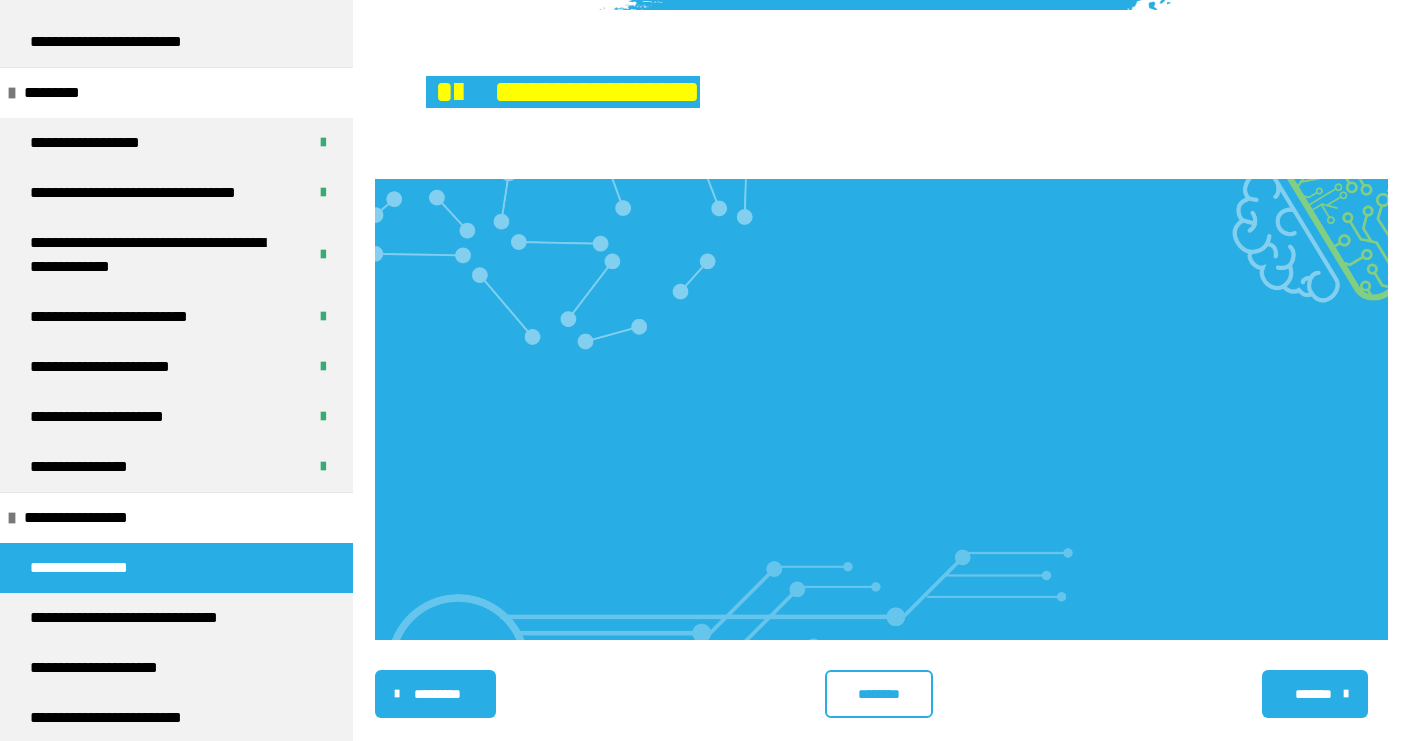 click on "********" at bounding box center [878, 694] 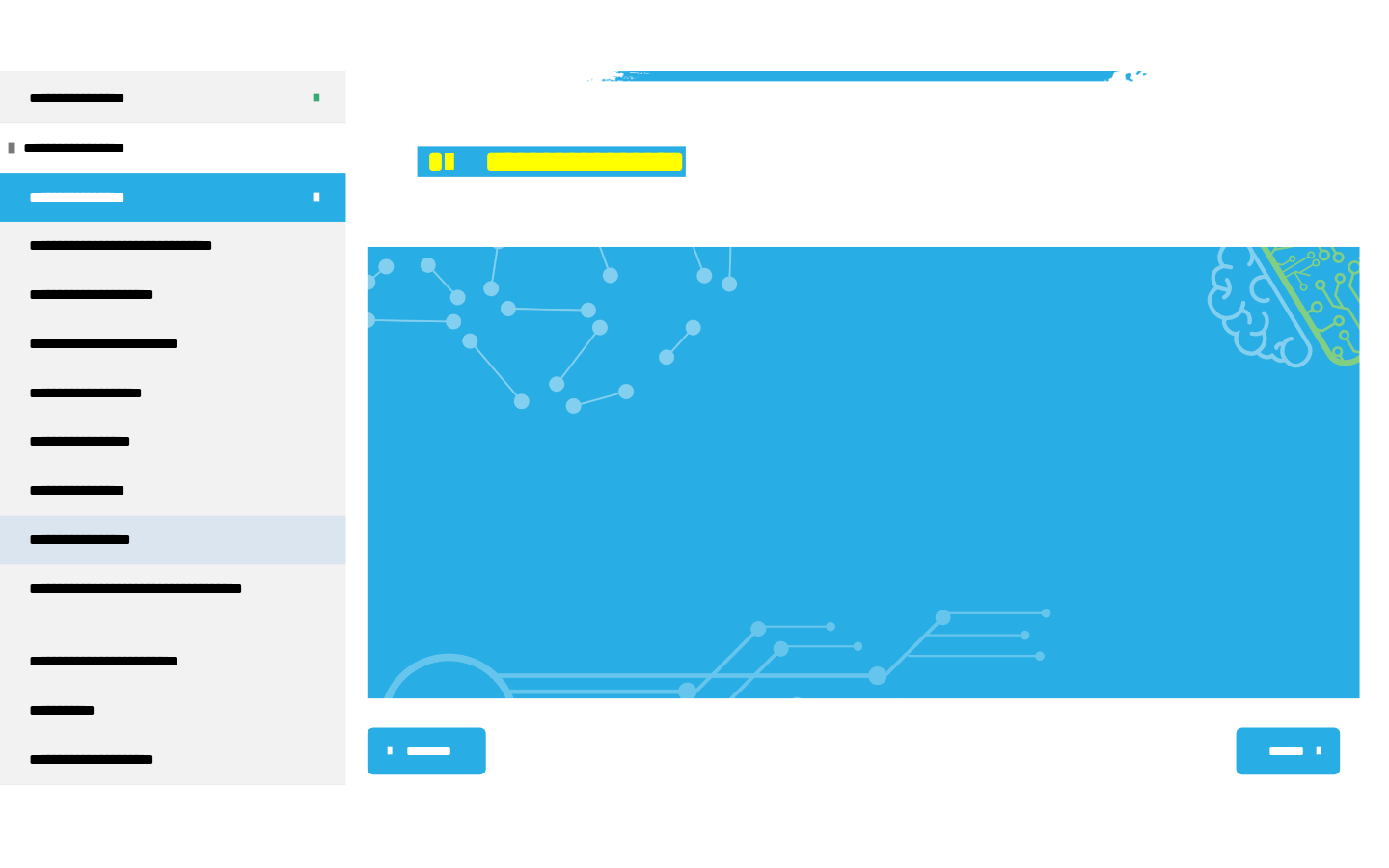 scroll, scrollTop: 573, scrollLeft: 0, axis: vertical 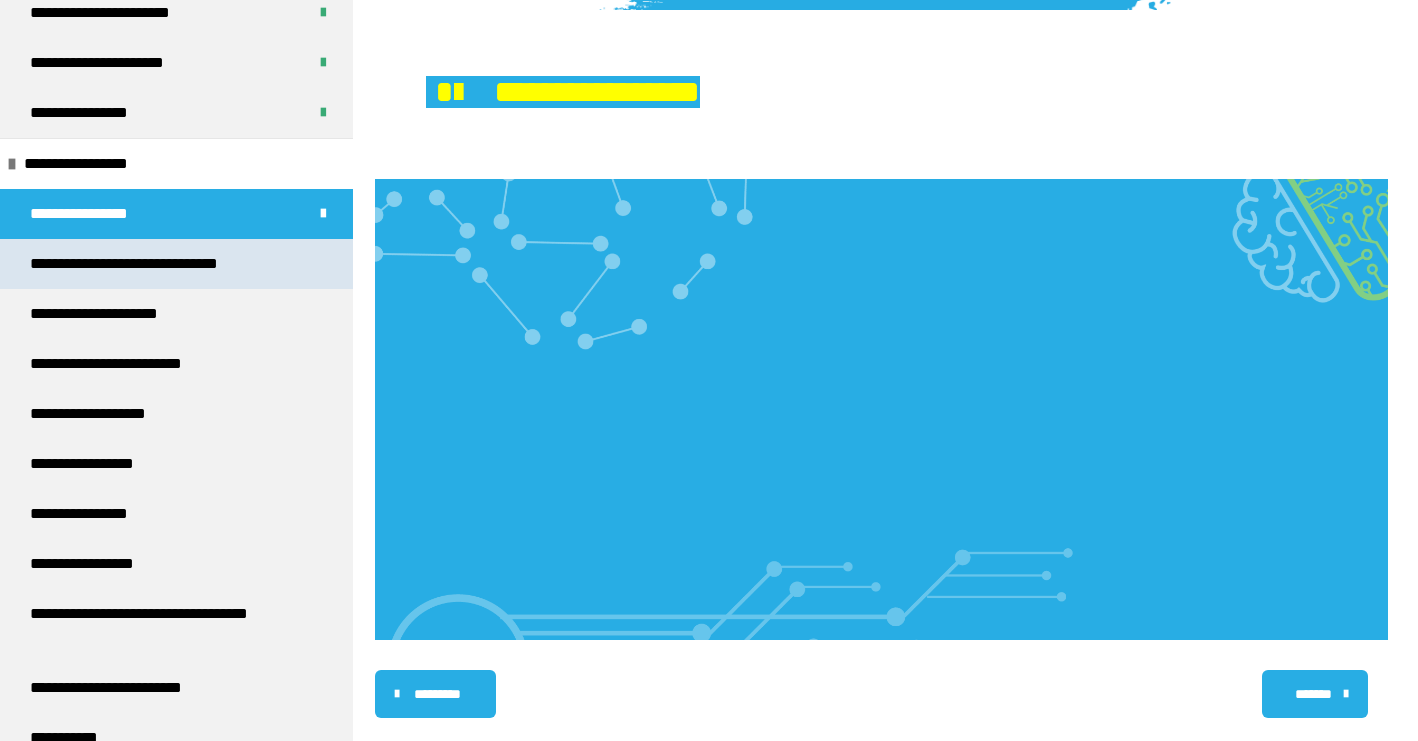 click on "**********" at bounding box center [152, 264] 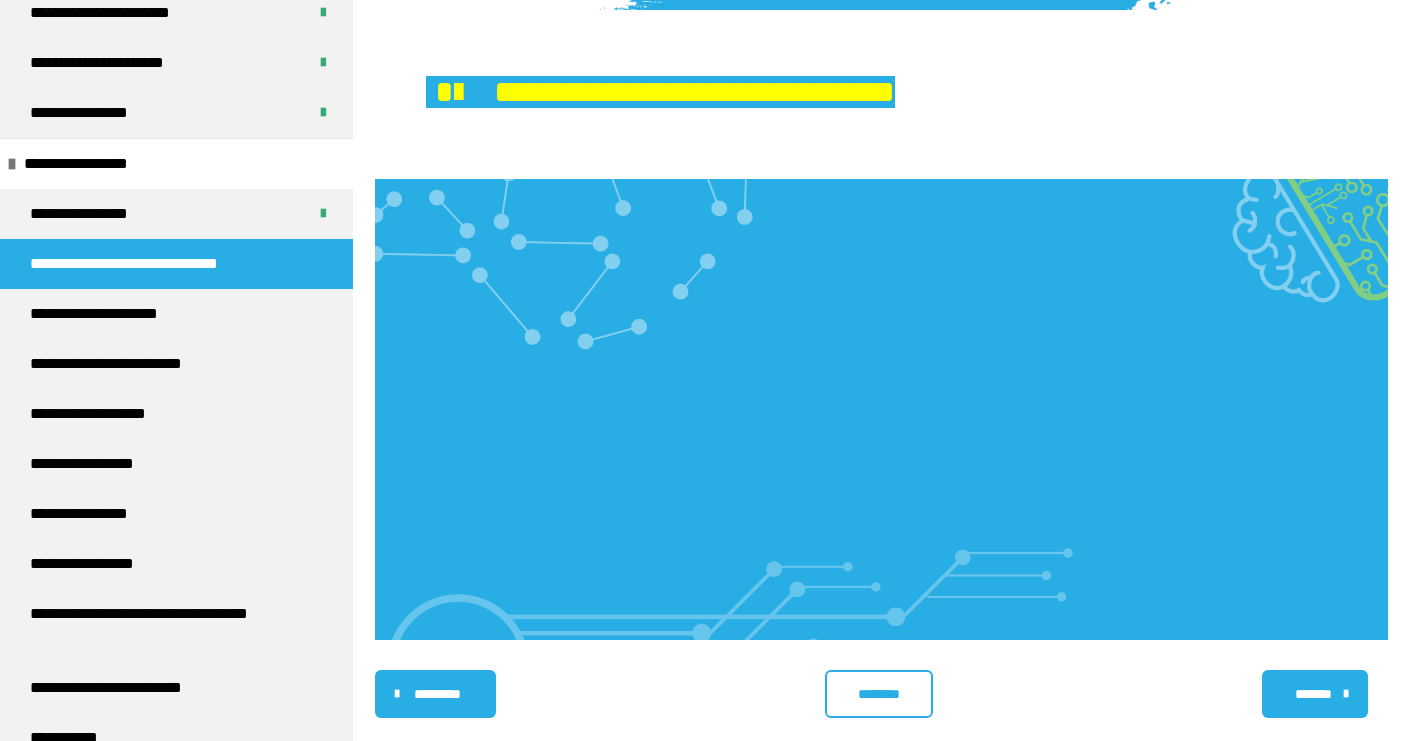 click at bounding box center (881, 409) 